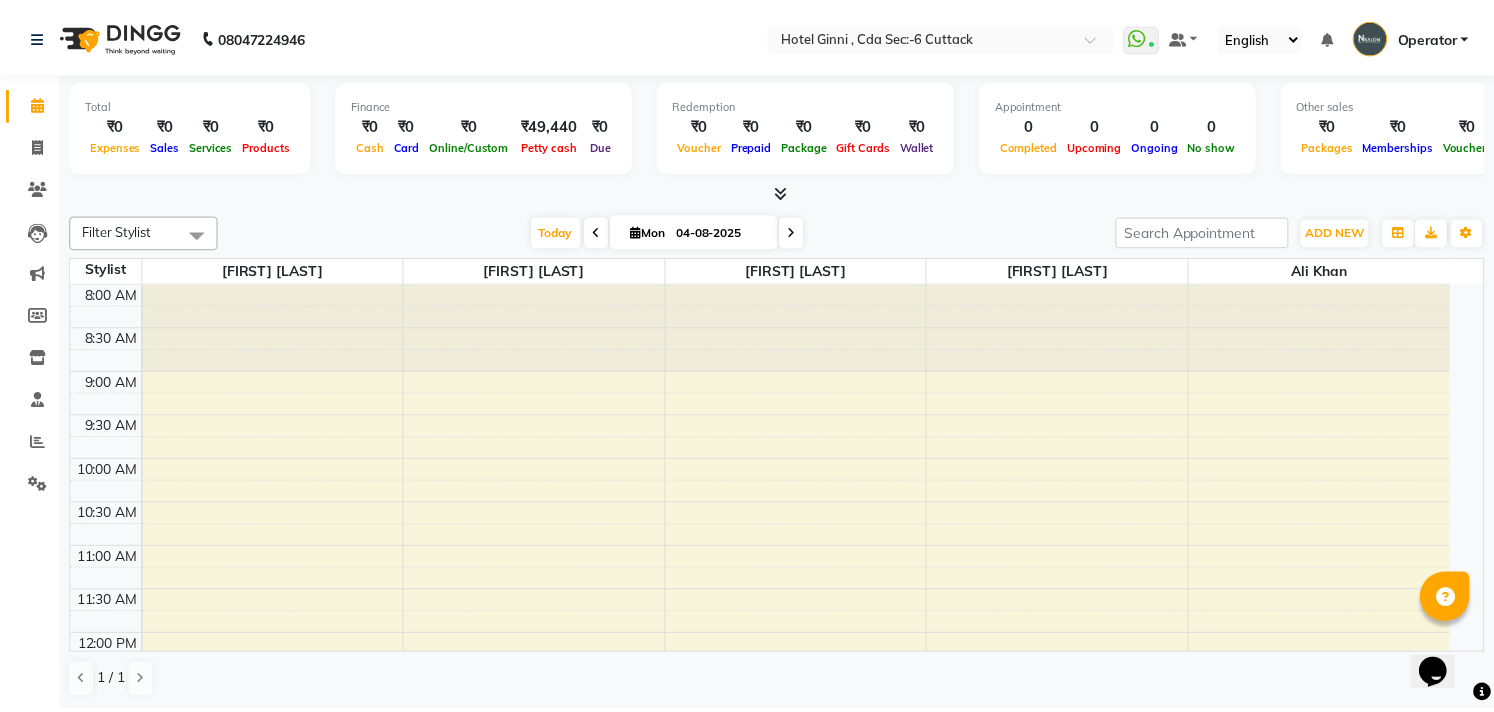 scroll, scrollTop: 0, scrollLeft: 0, axis: both 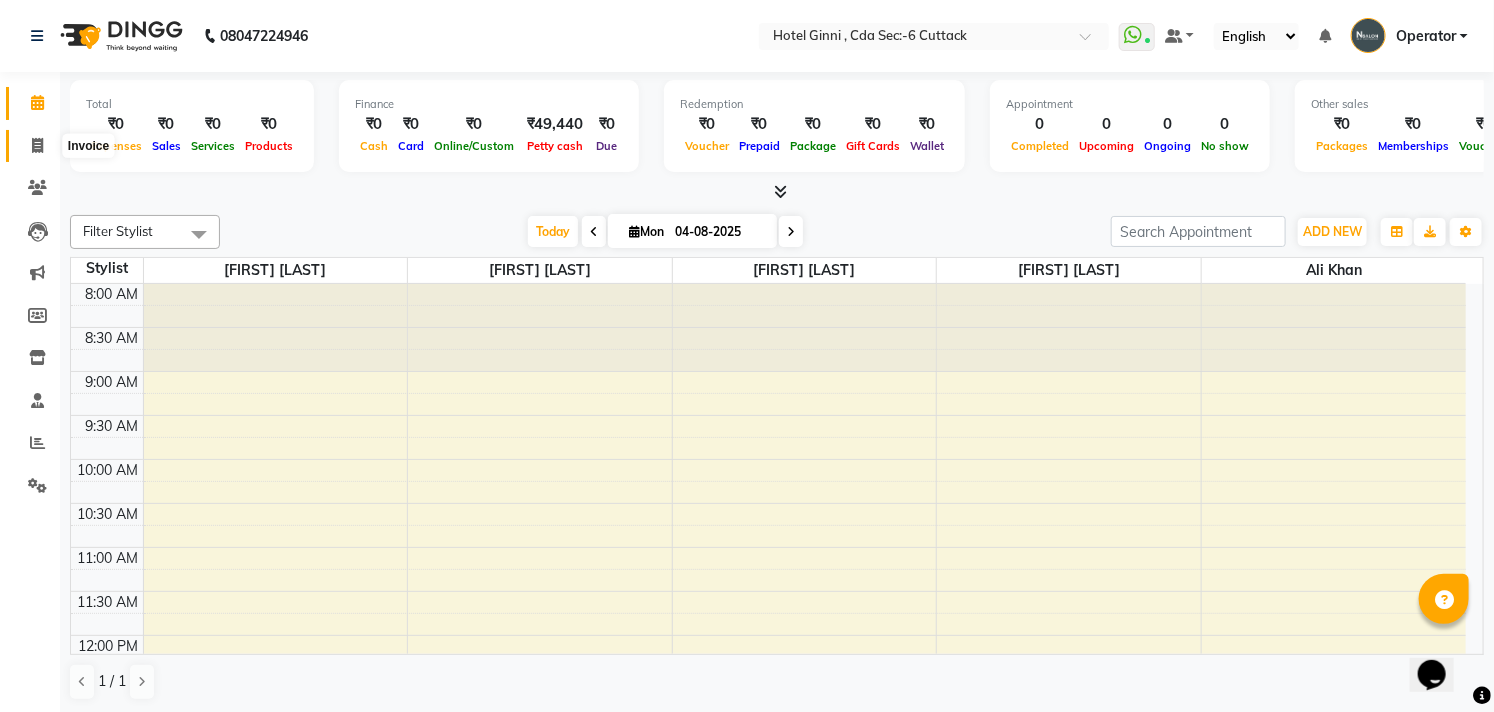 click 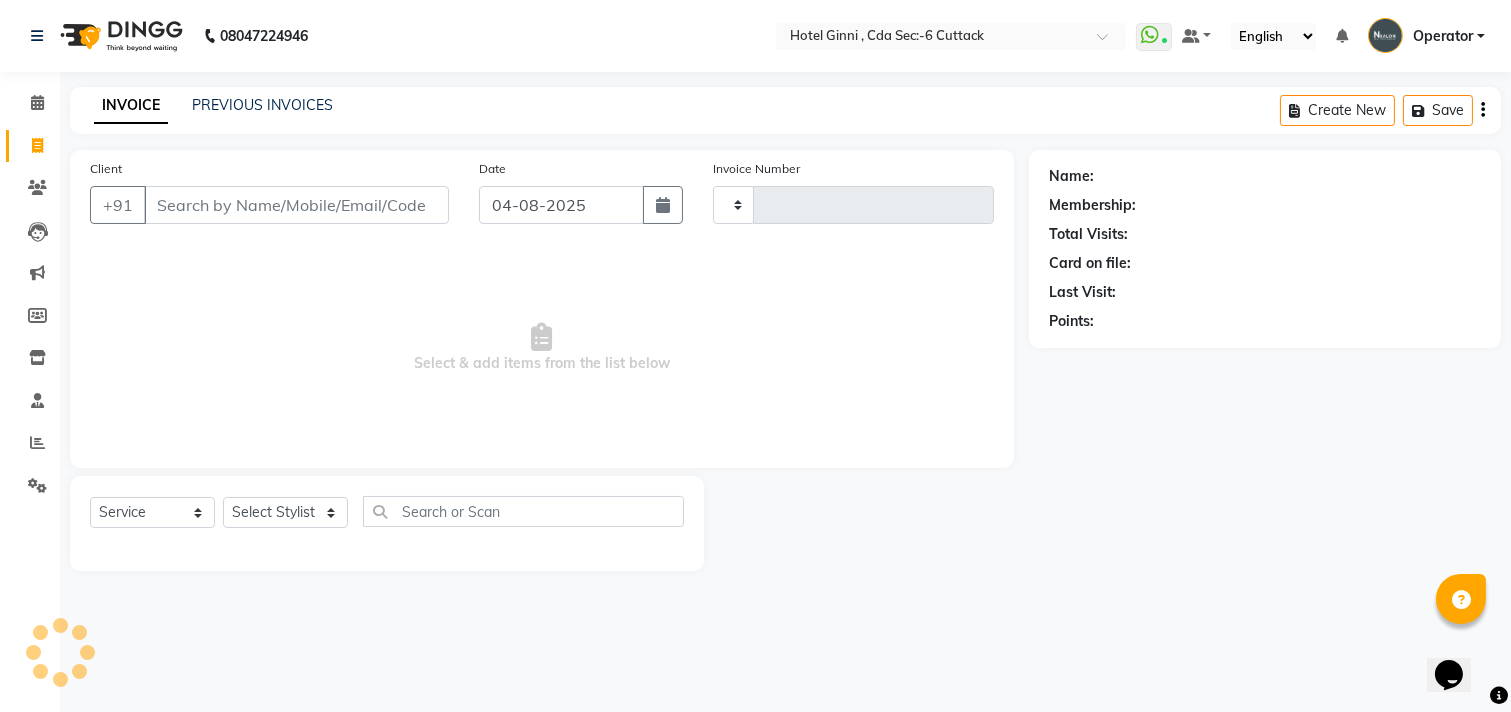 type on "0239" 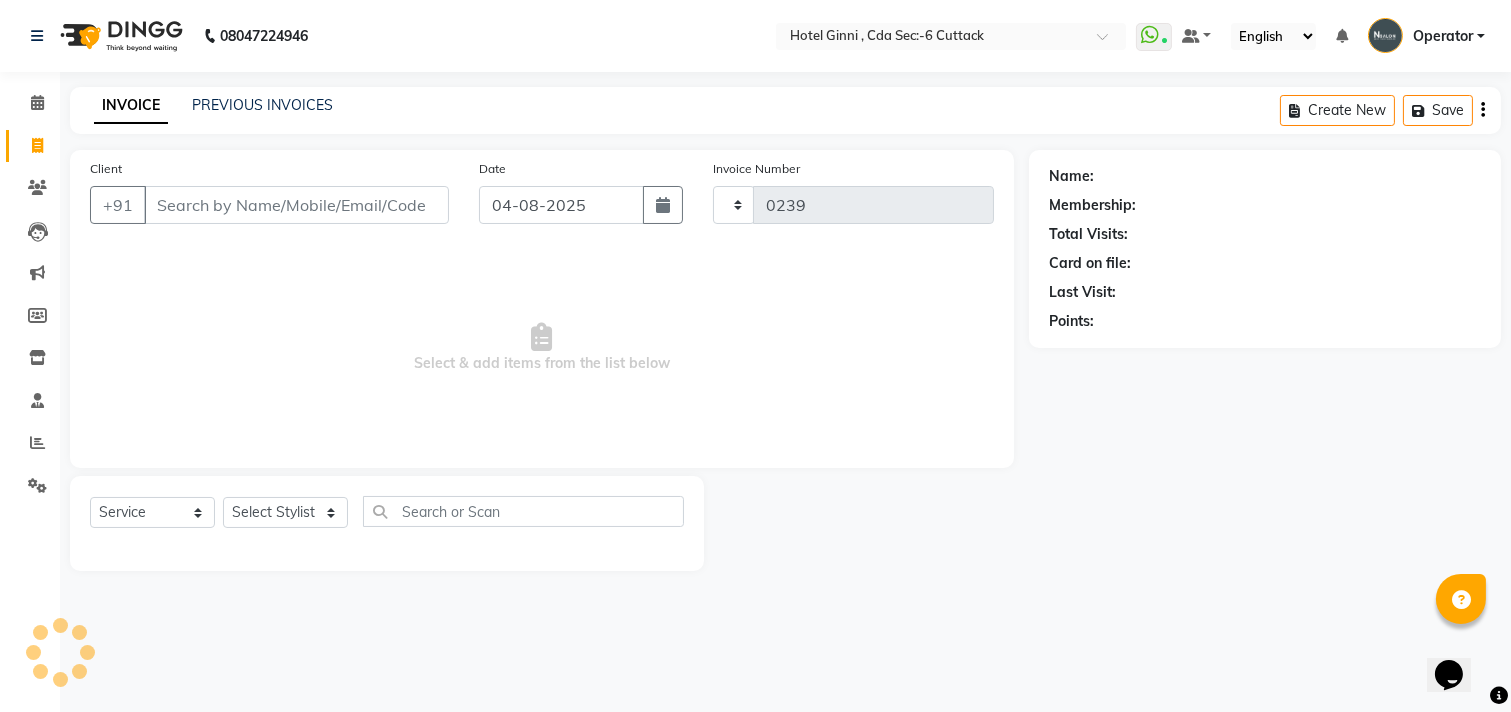 select on "7840" 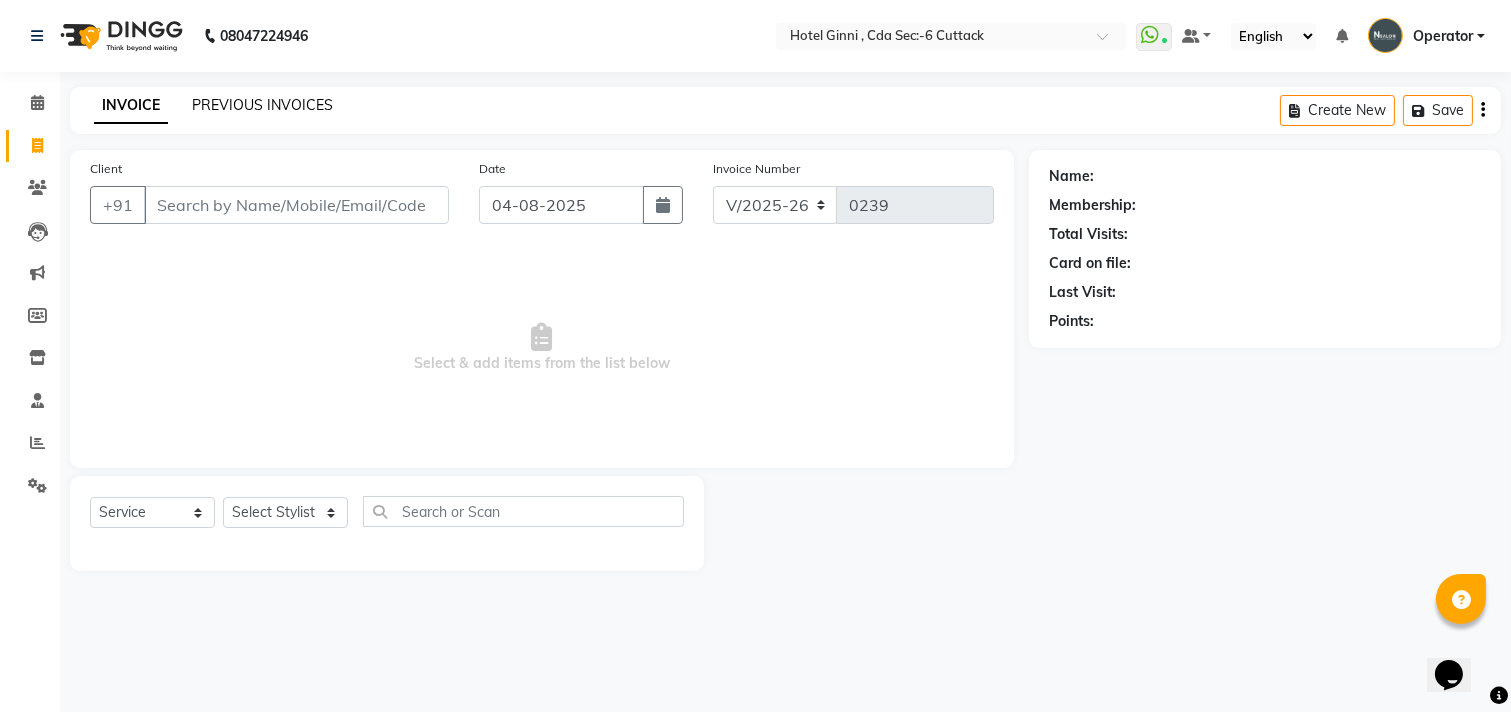click on "PREVIOUS INVOICES" 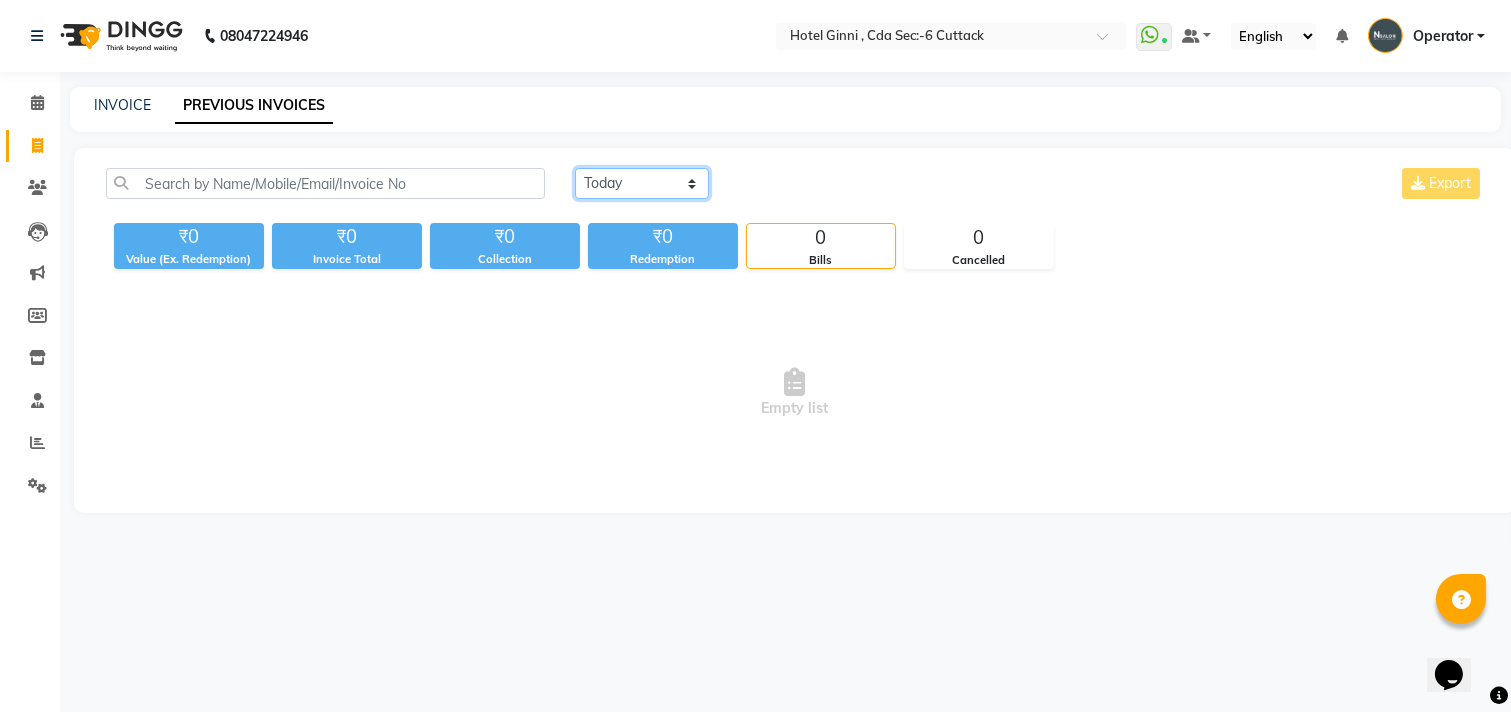 click on "Today Yesterday Custom Range" 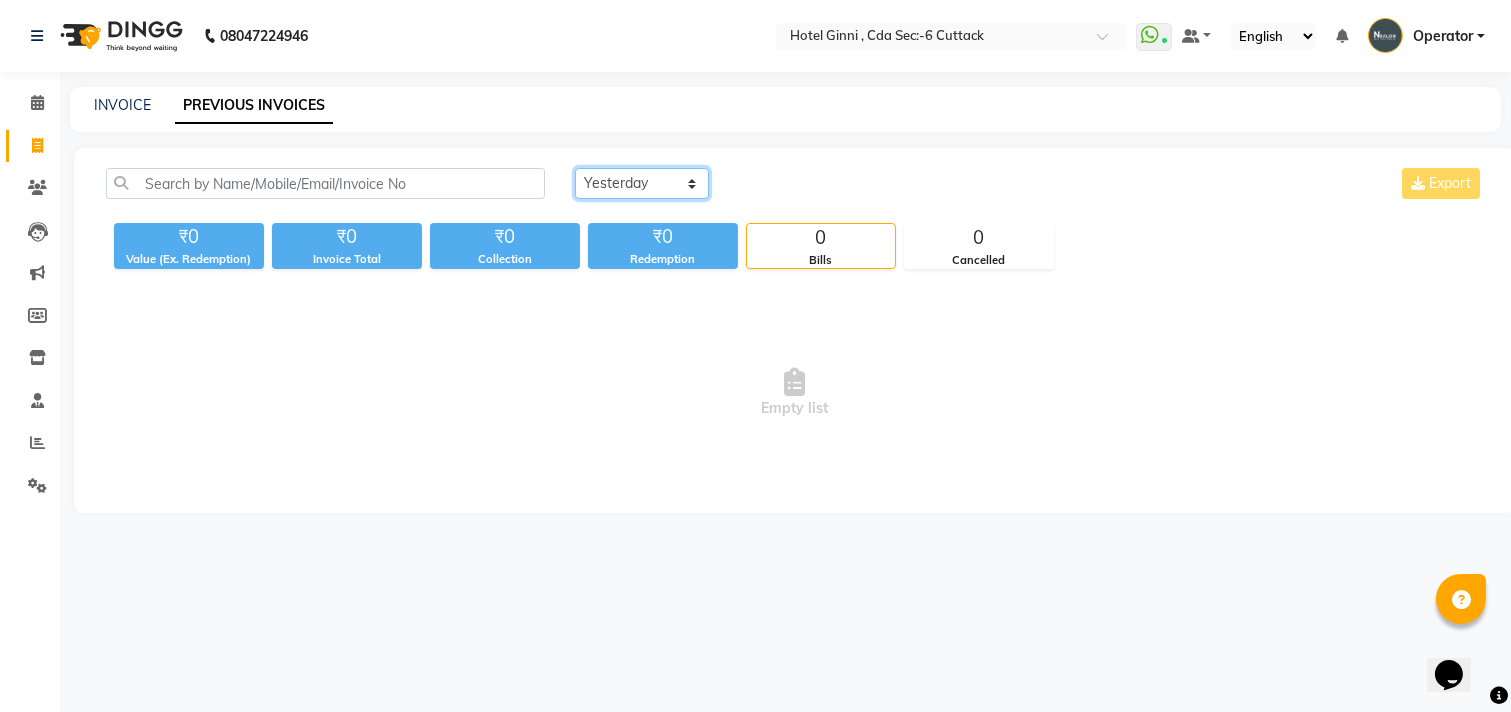 click on "Today Yesterday Custom Range" 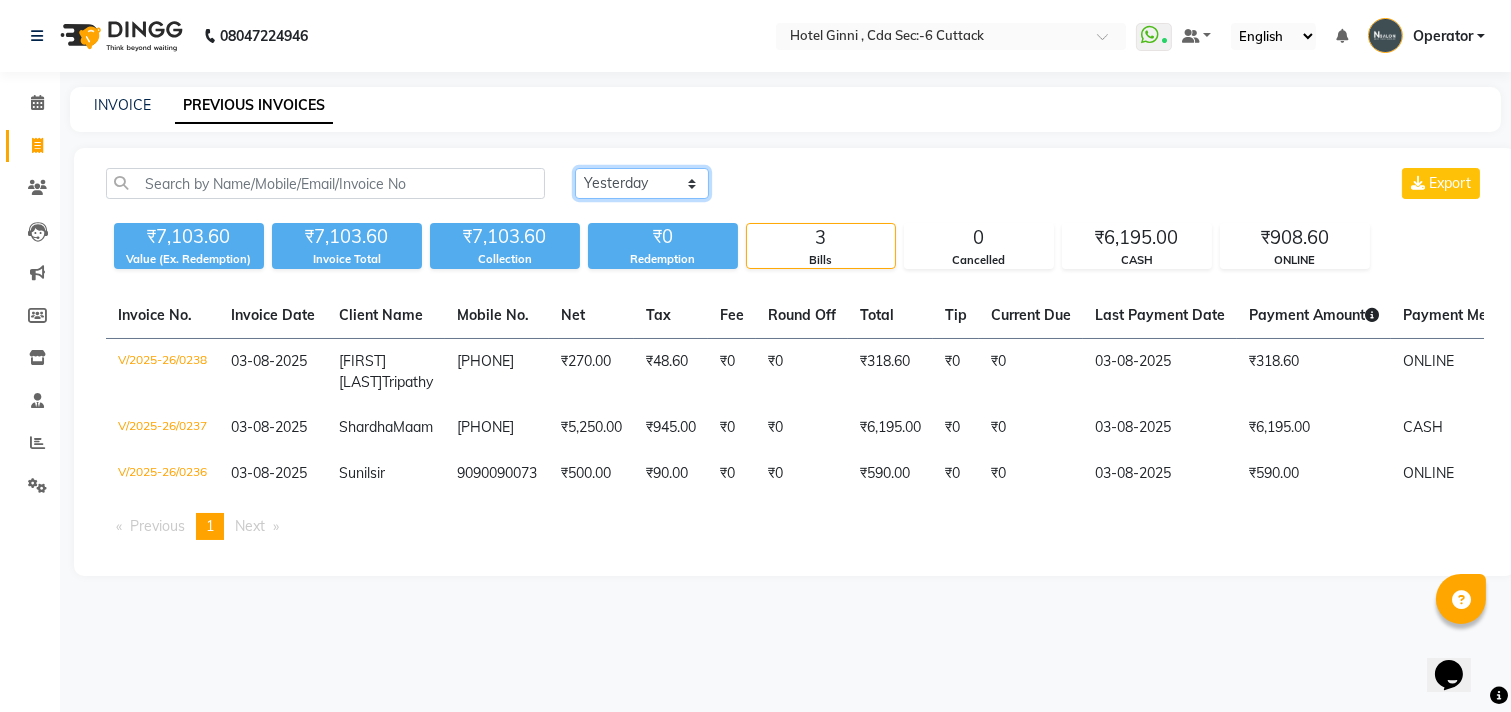 click on "Today Yesterday Custom Range" 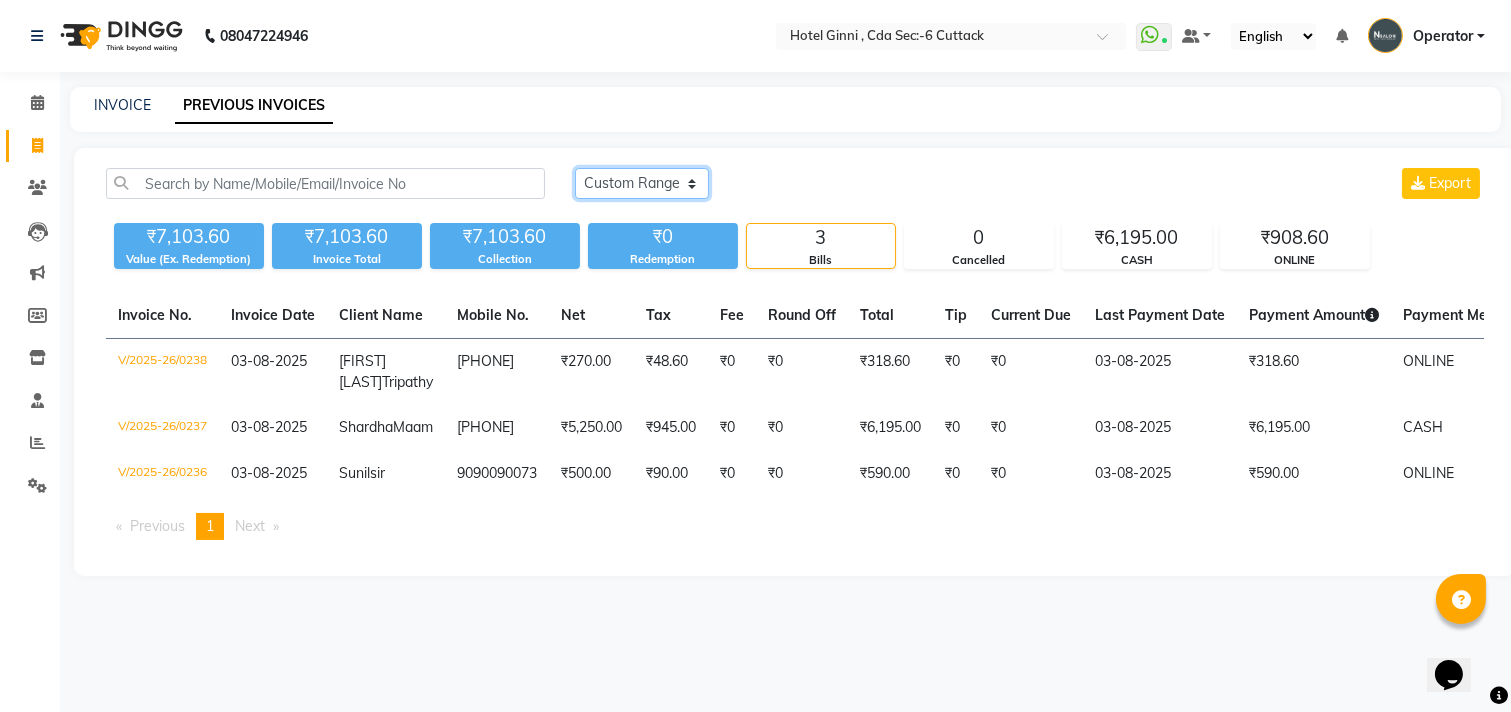 click on "Today Yesterday Custom Range" 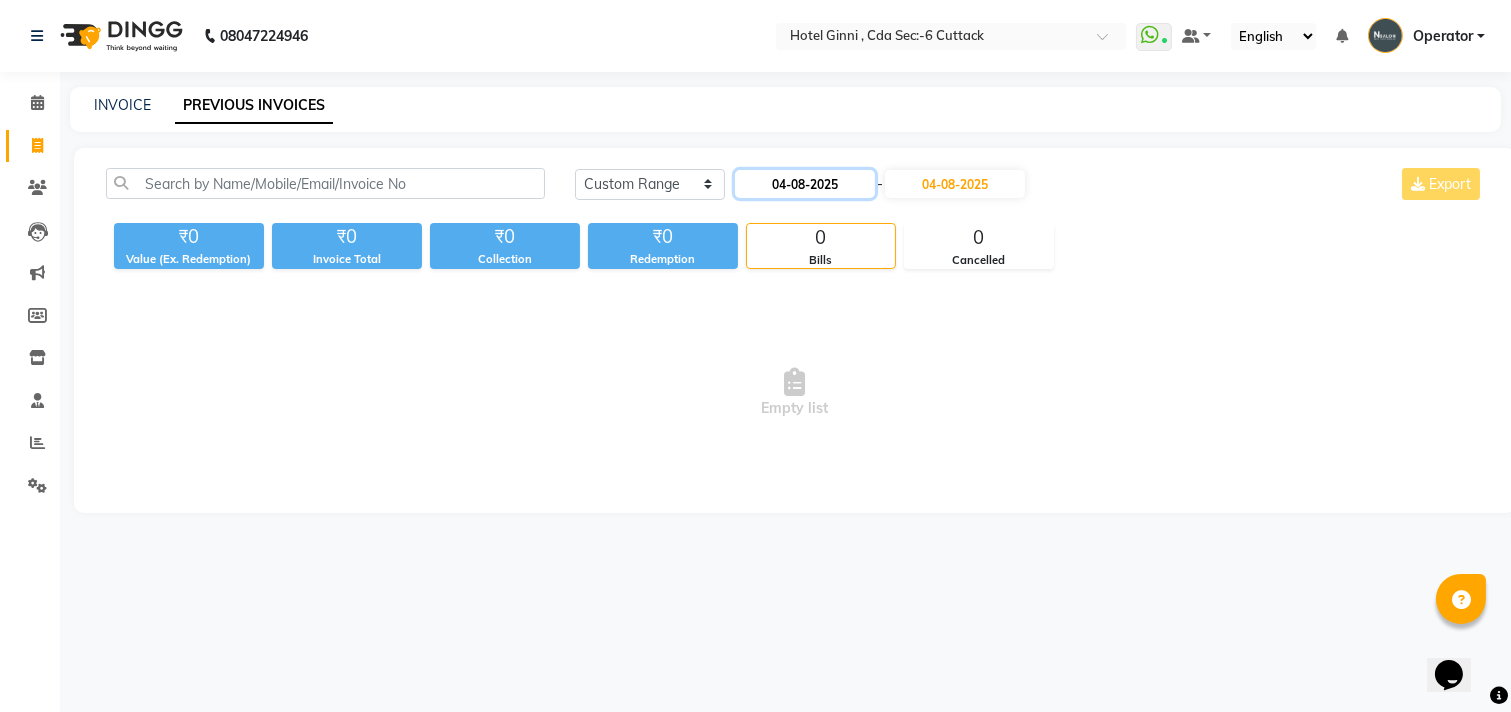 click on "04-08-2025" 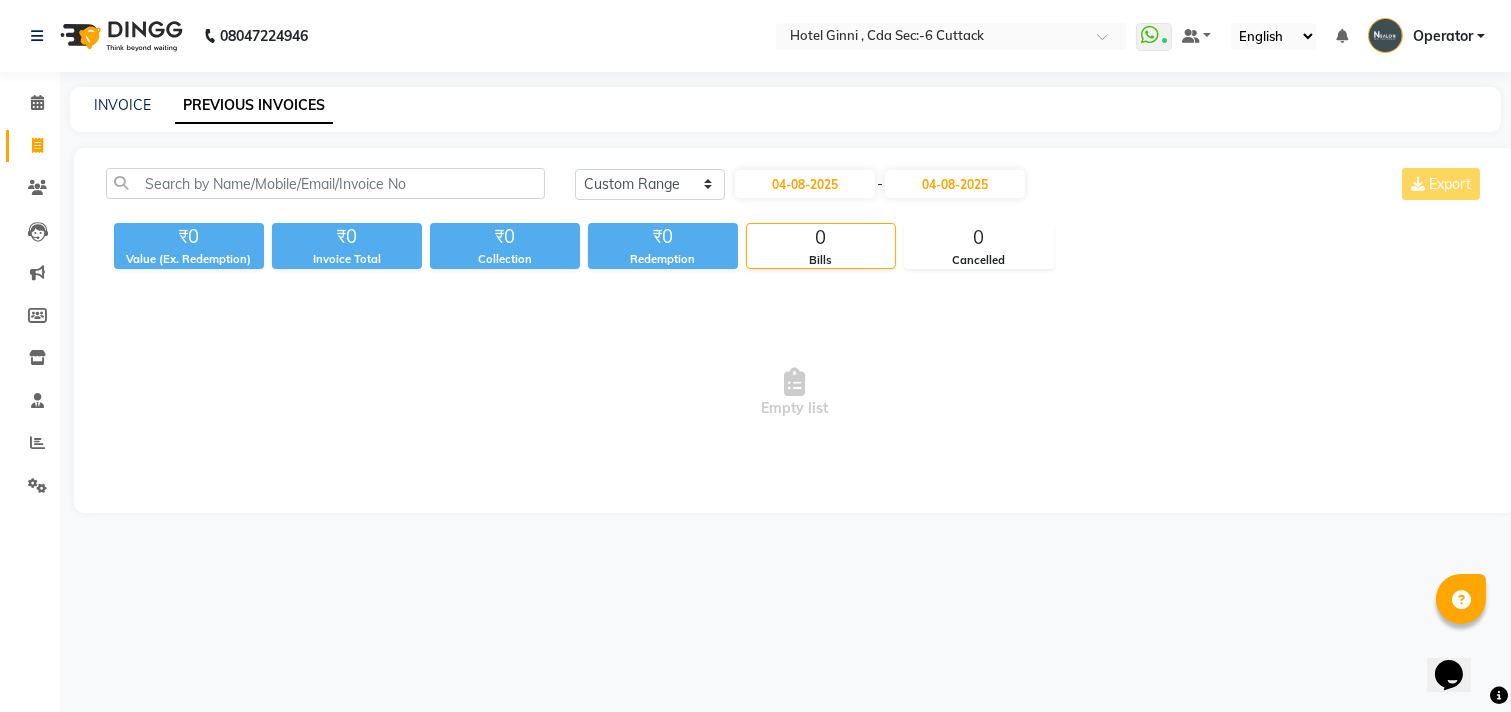 select on "8" 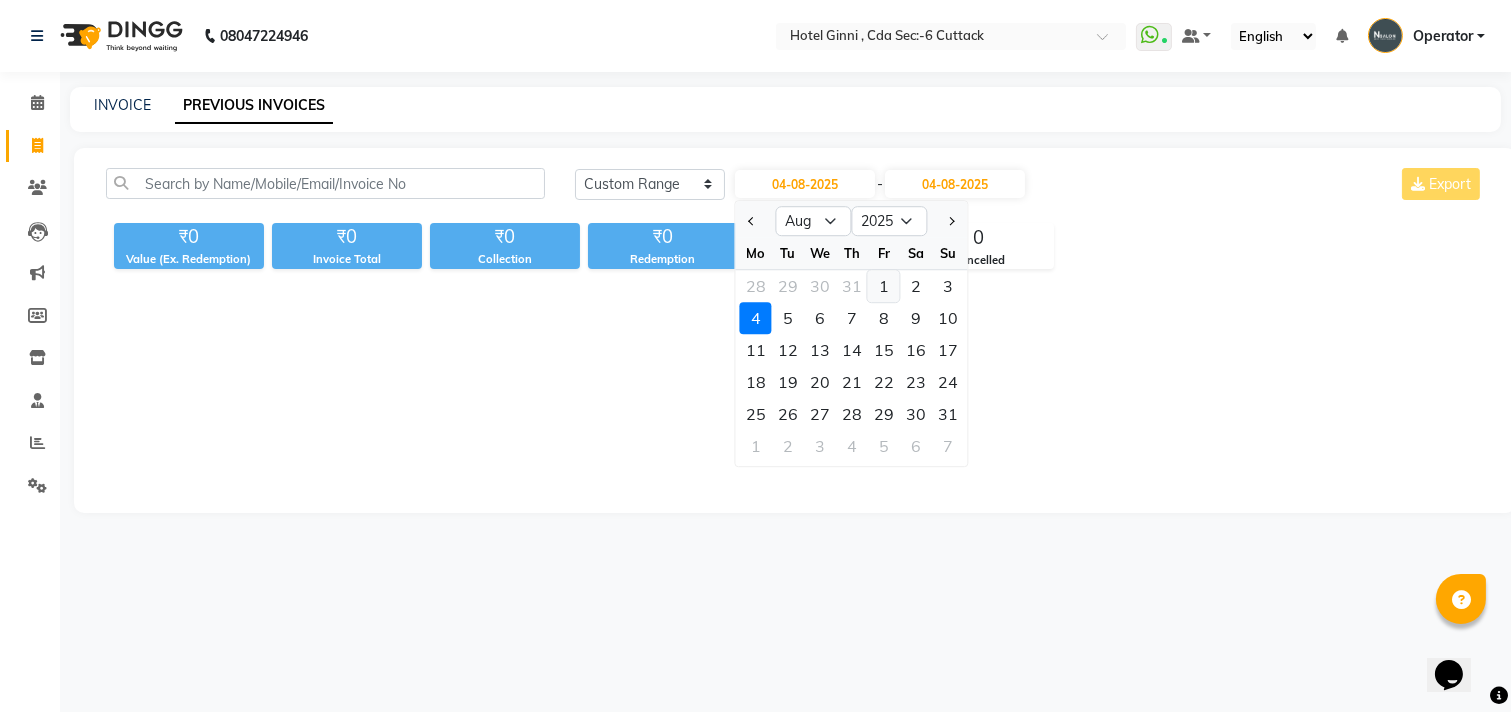 click on "1" 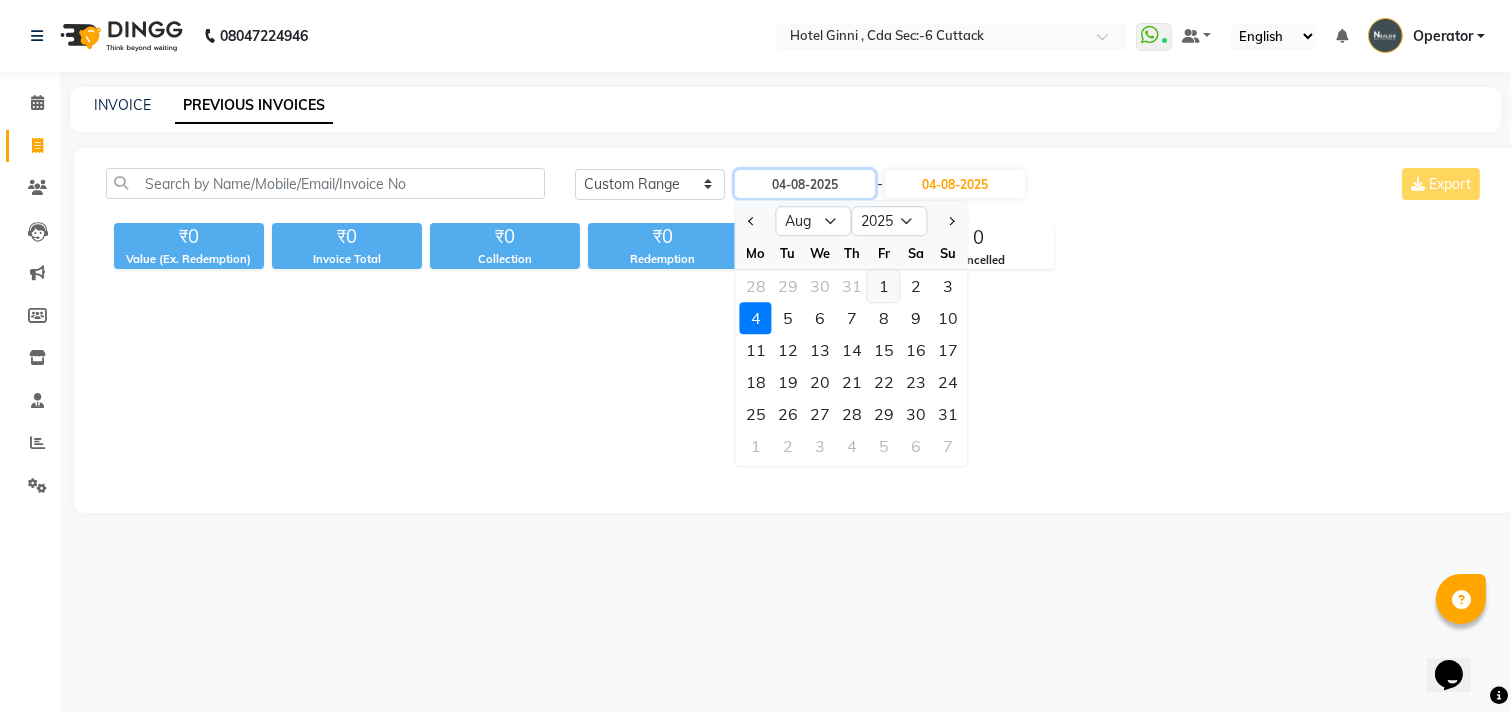 type on "01-08-2025" 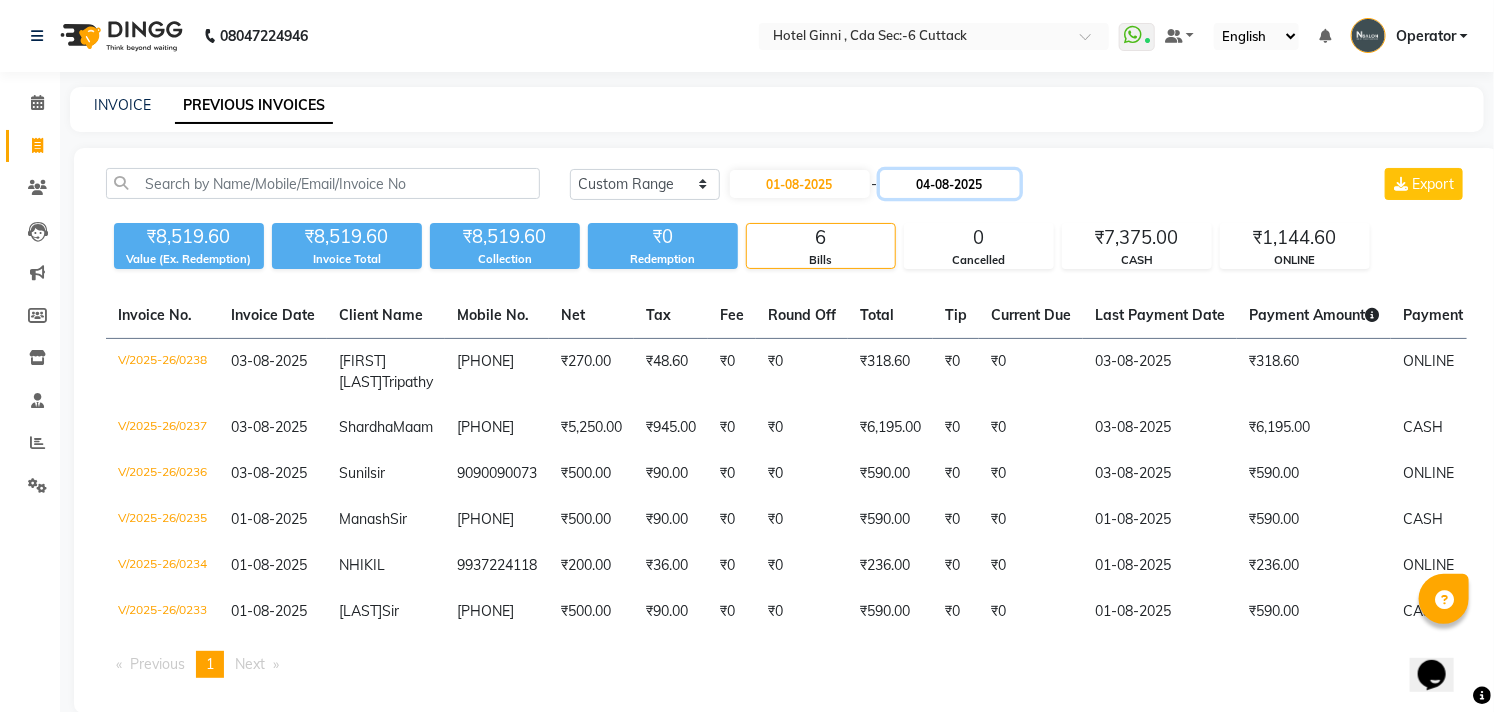 click on "04-08-2025" 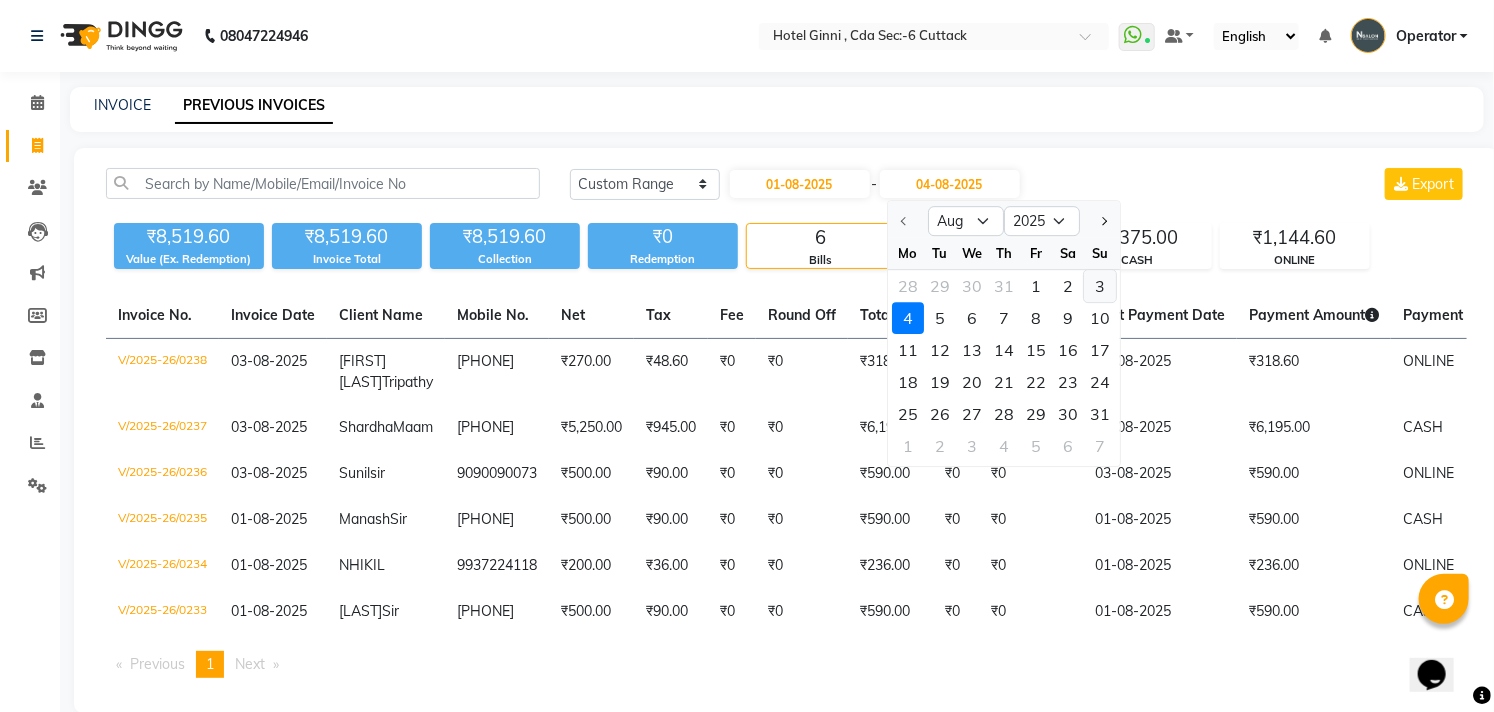 click on "3" 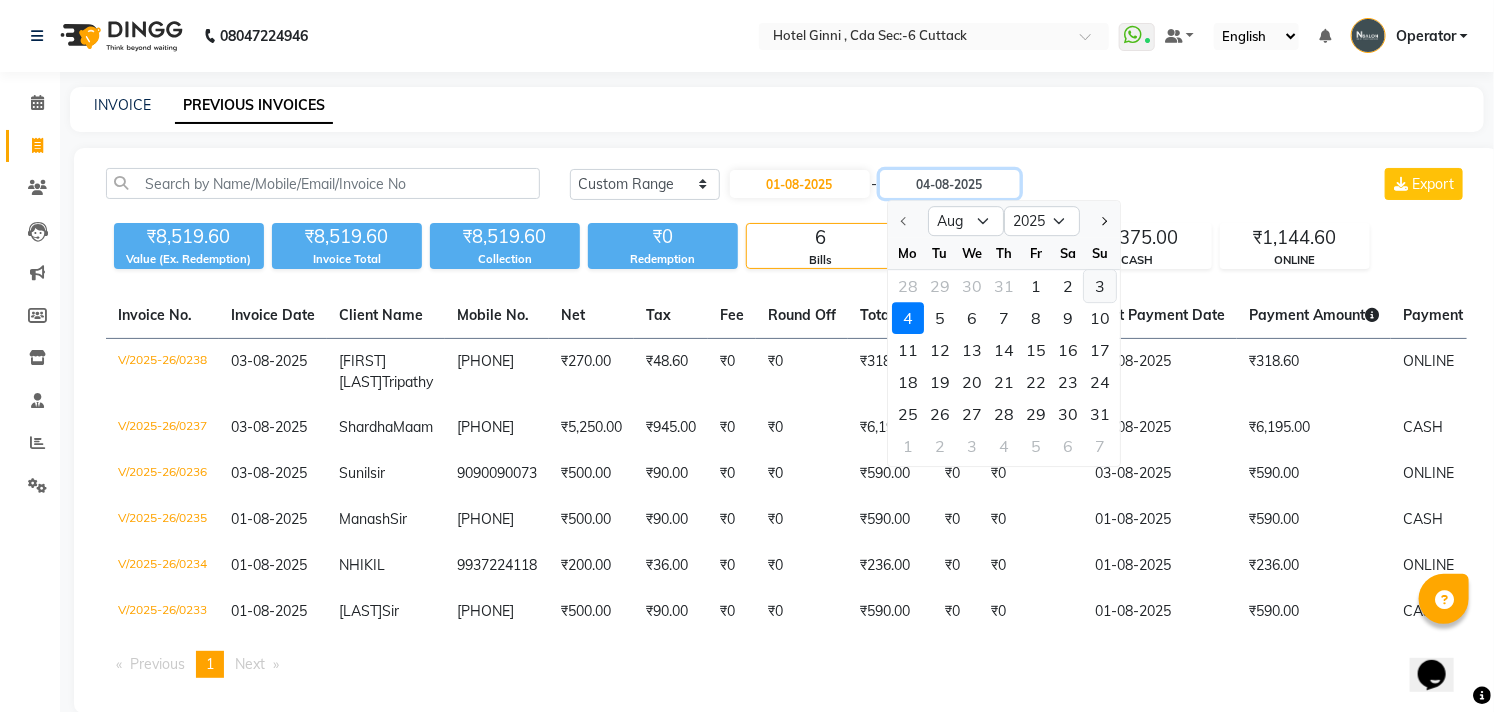 type on "03-08-2025" 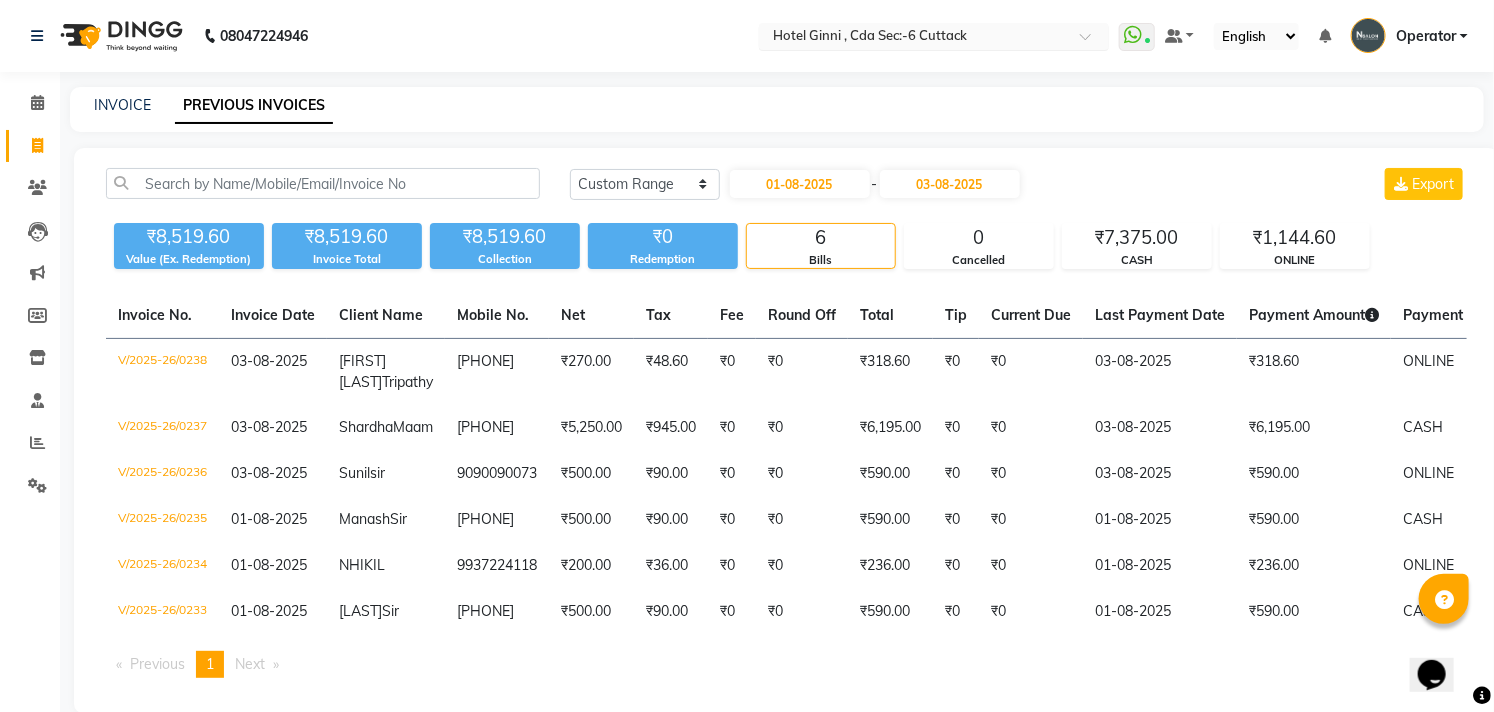 click at bounding box center (914, 38) 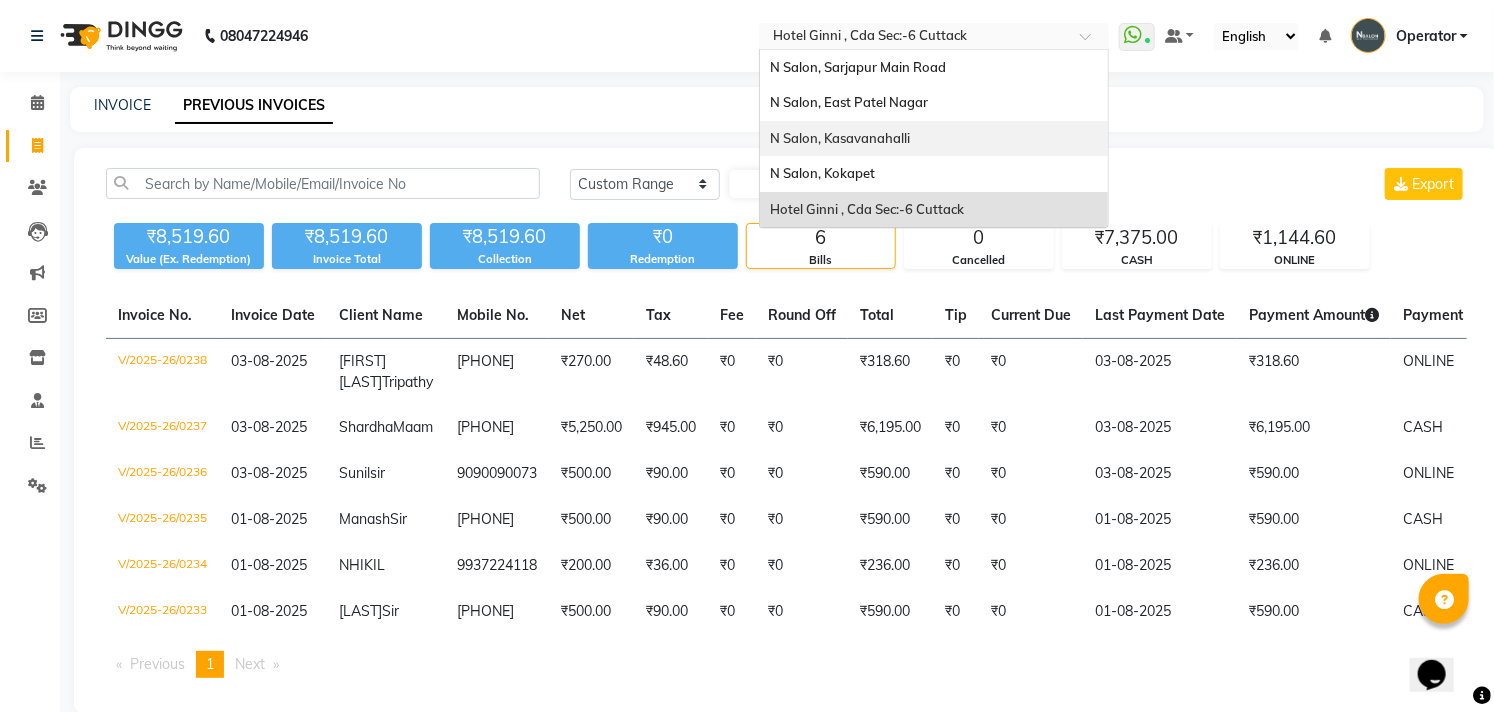 click on "N Salon, Kasavanahalli" at bounding box center (840, 138) 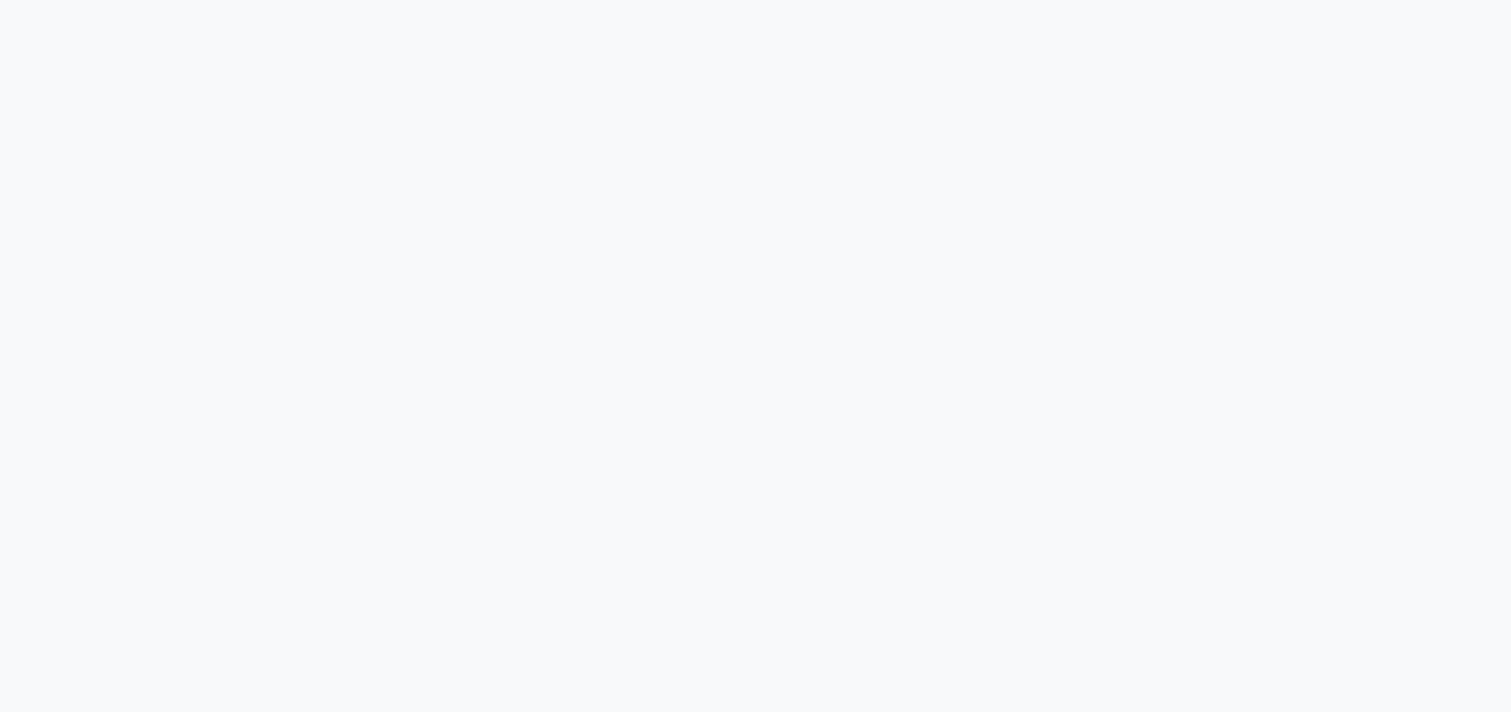 scroll, scrollTop: 0, scrollLeft: 0, axis: both 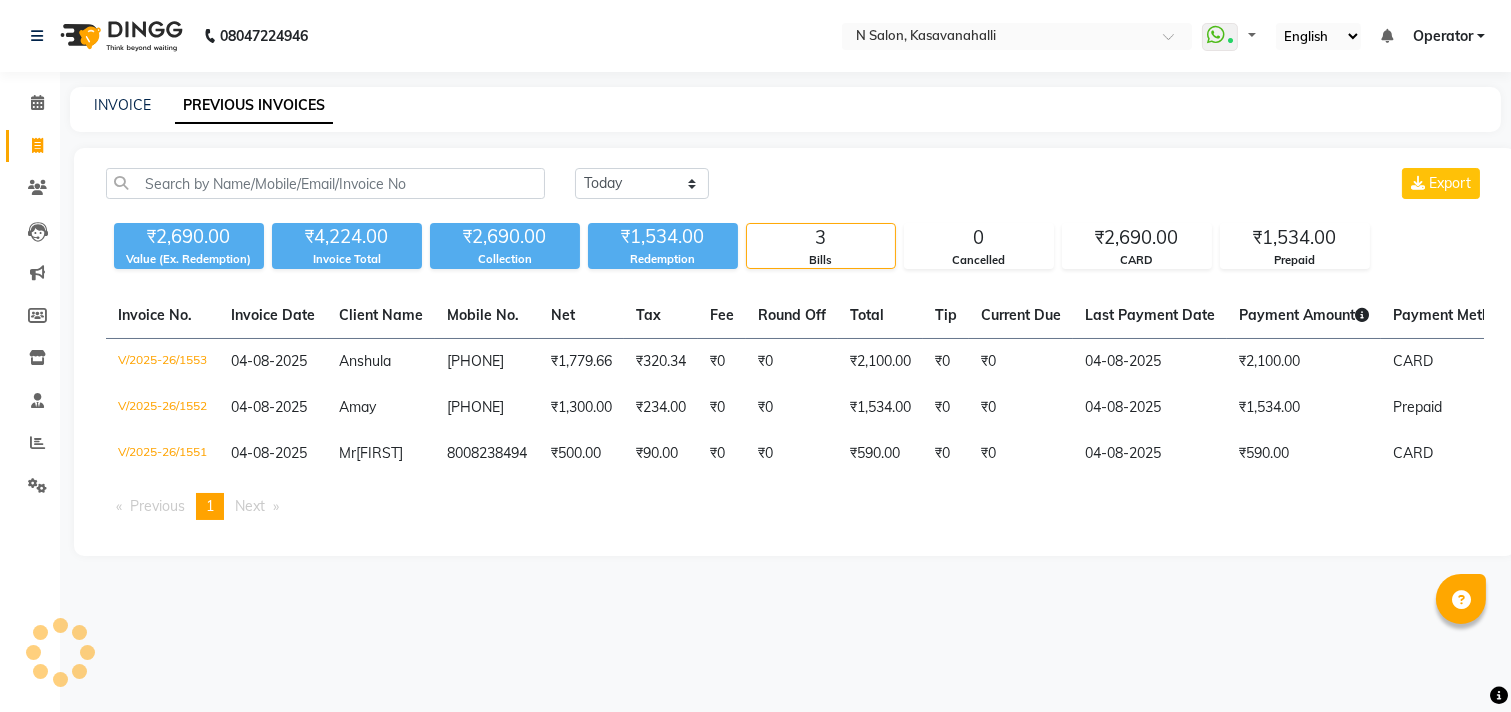 select on "en" 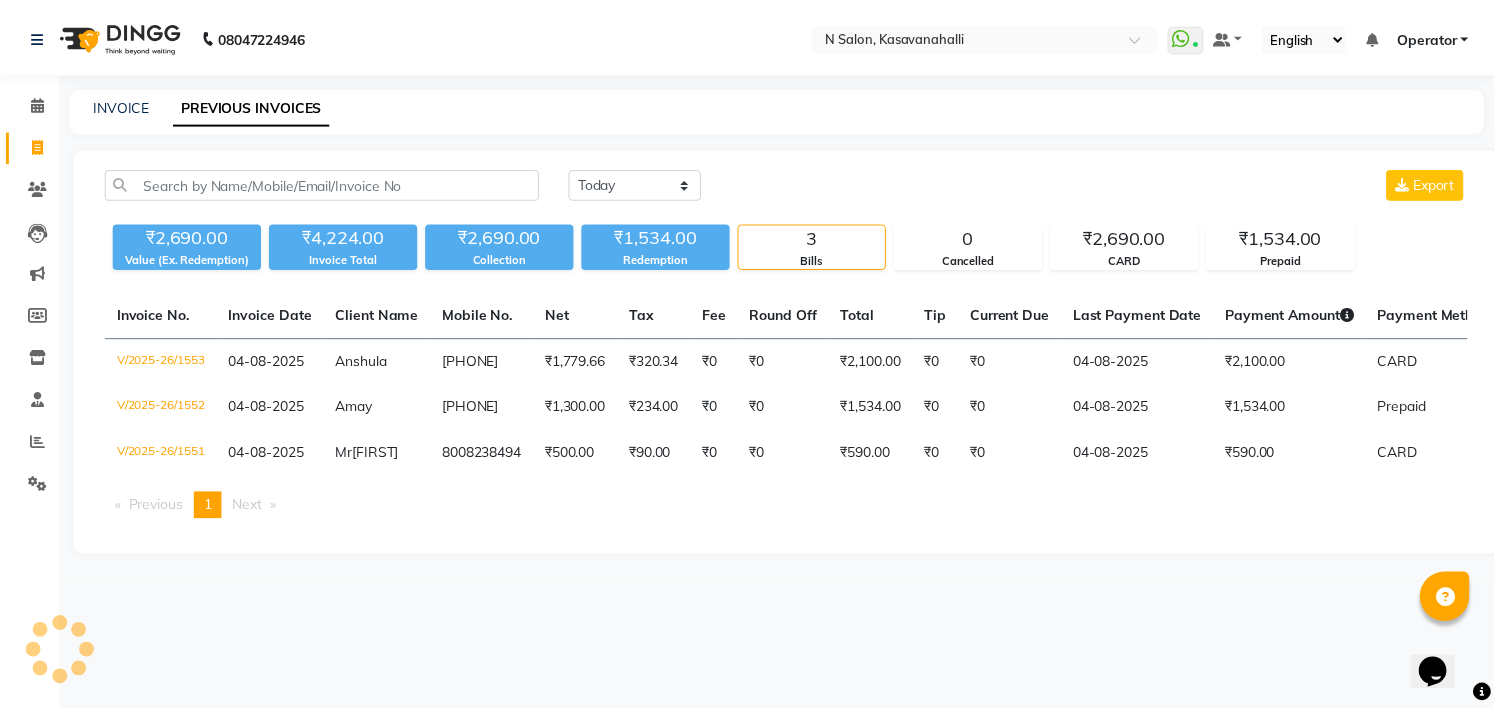 scroll, scrollTop: 0, scrollLeft: 0, axis: both 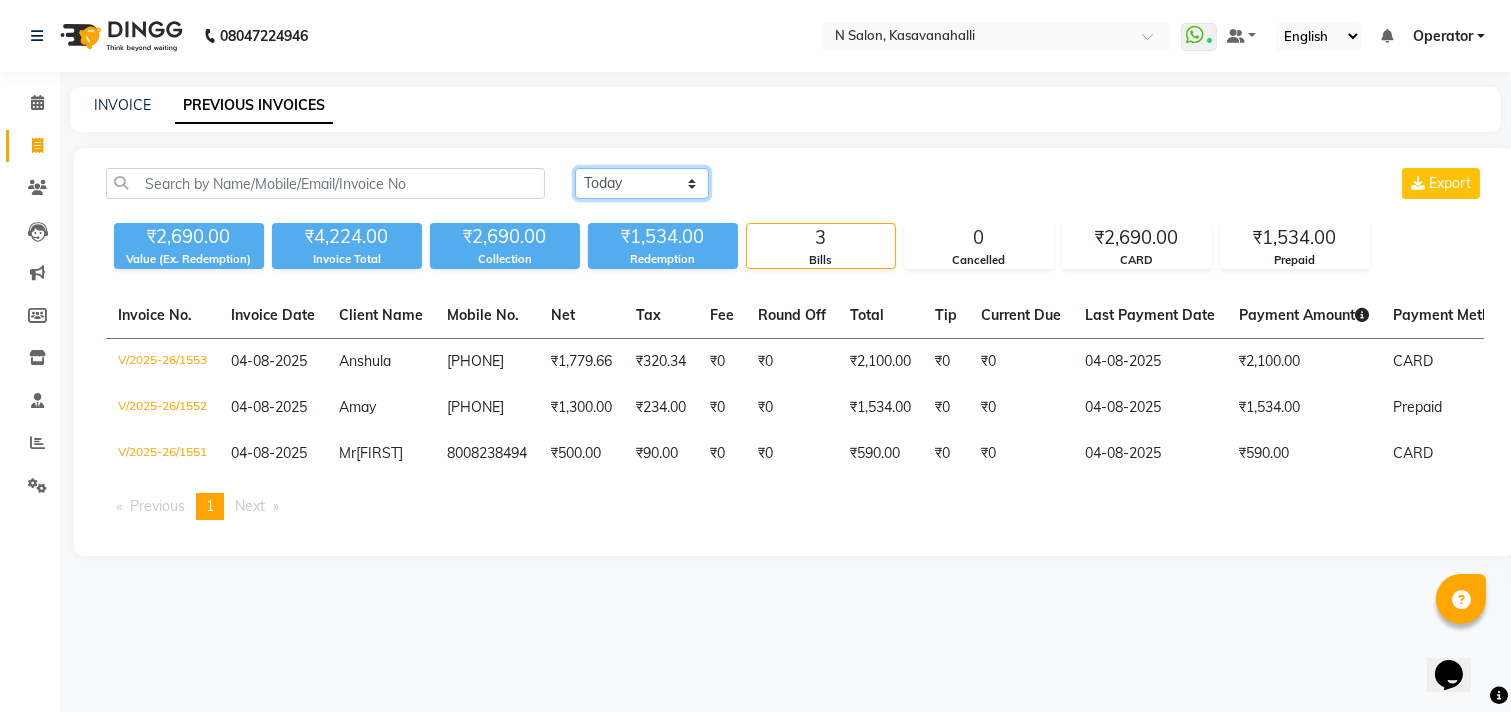 click on "Today Yesterday Custom Range" 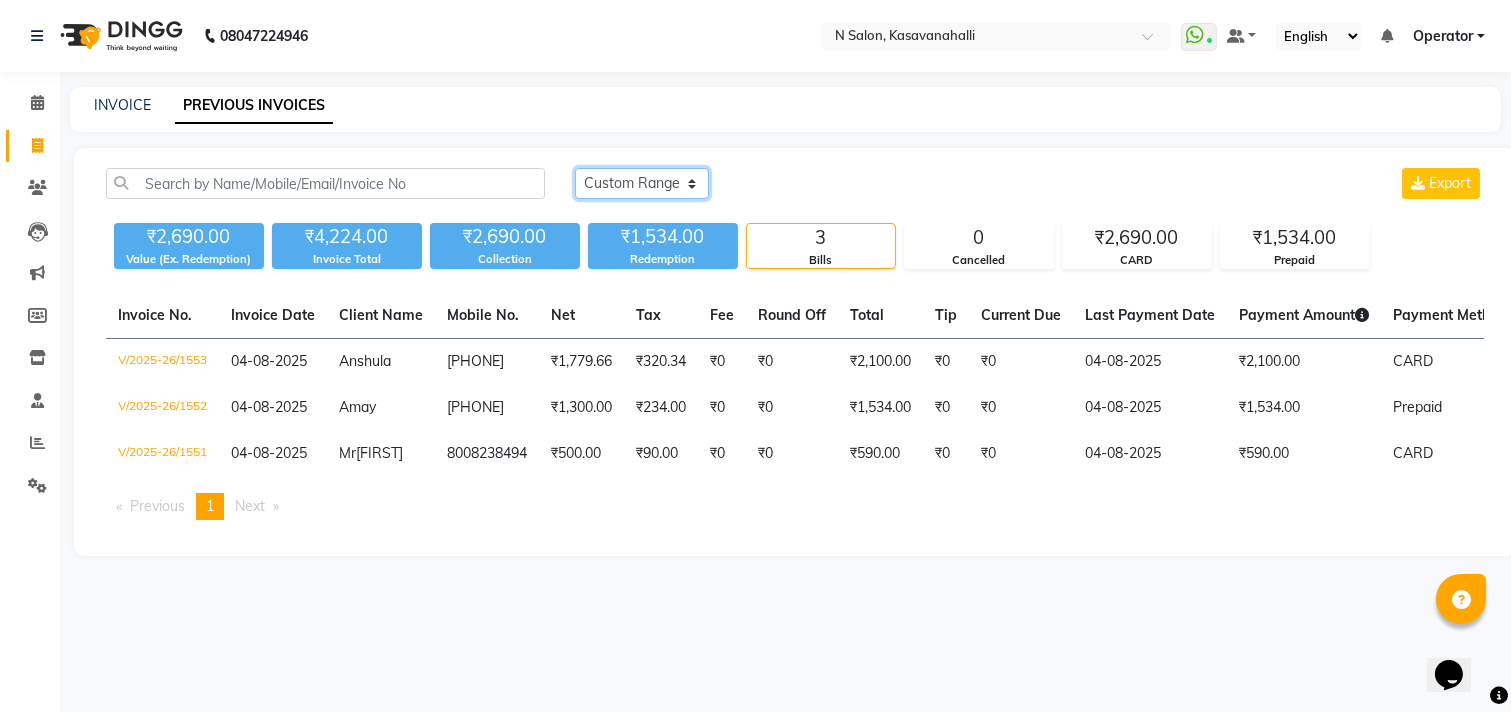 click on "Today Yesterday Custom Range" 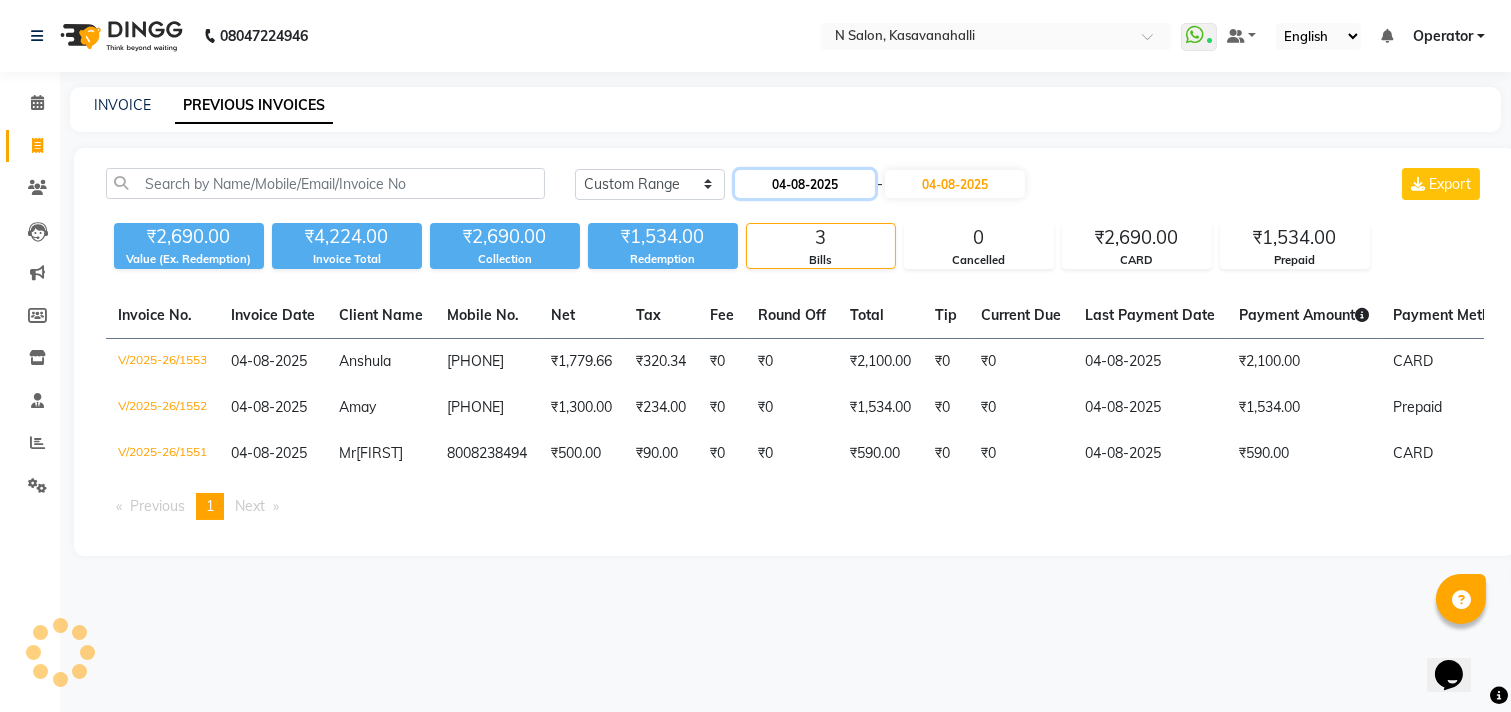 click on "04-08-2025" 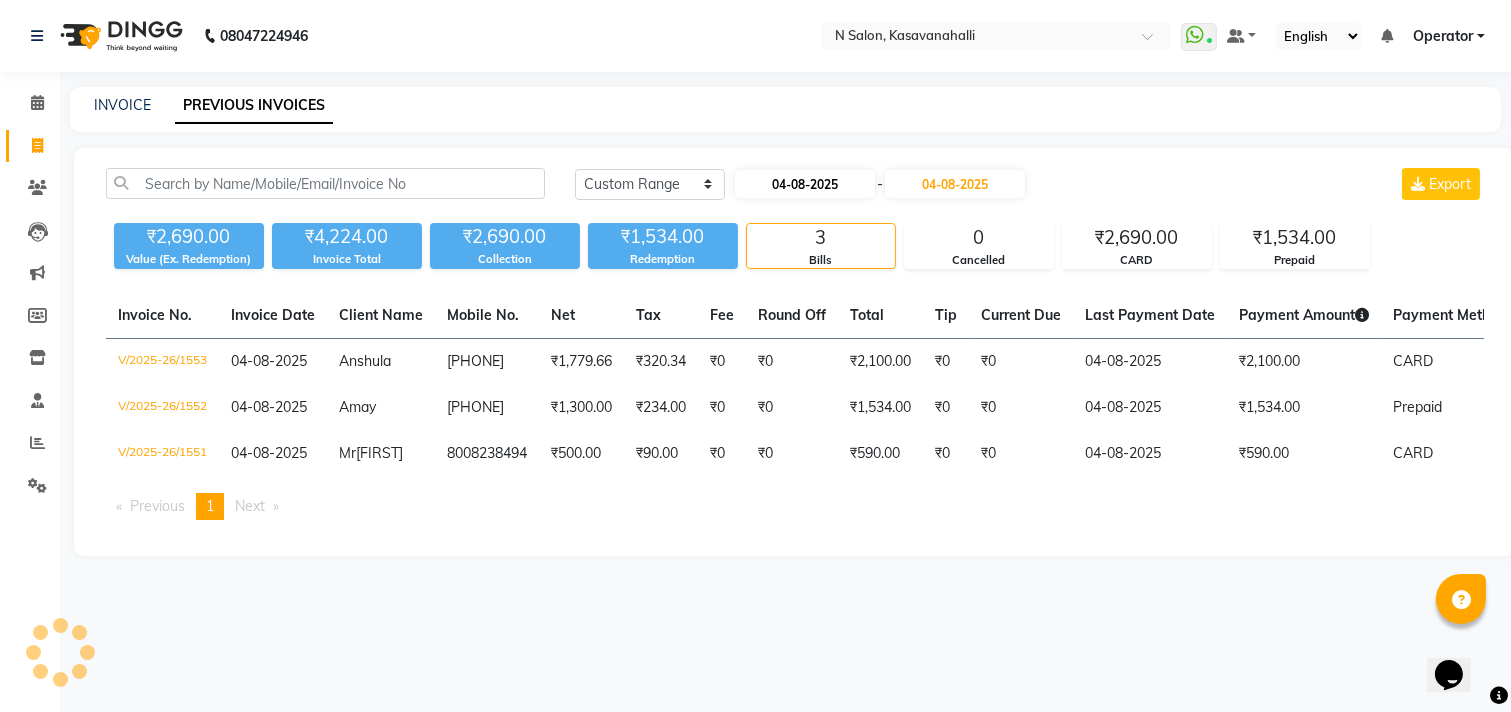 select on "8" 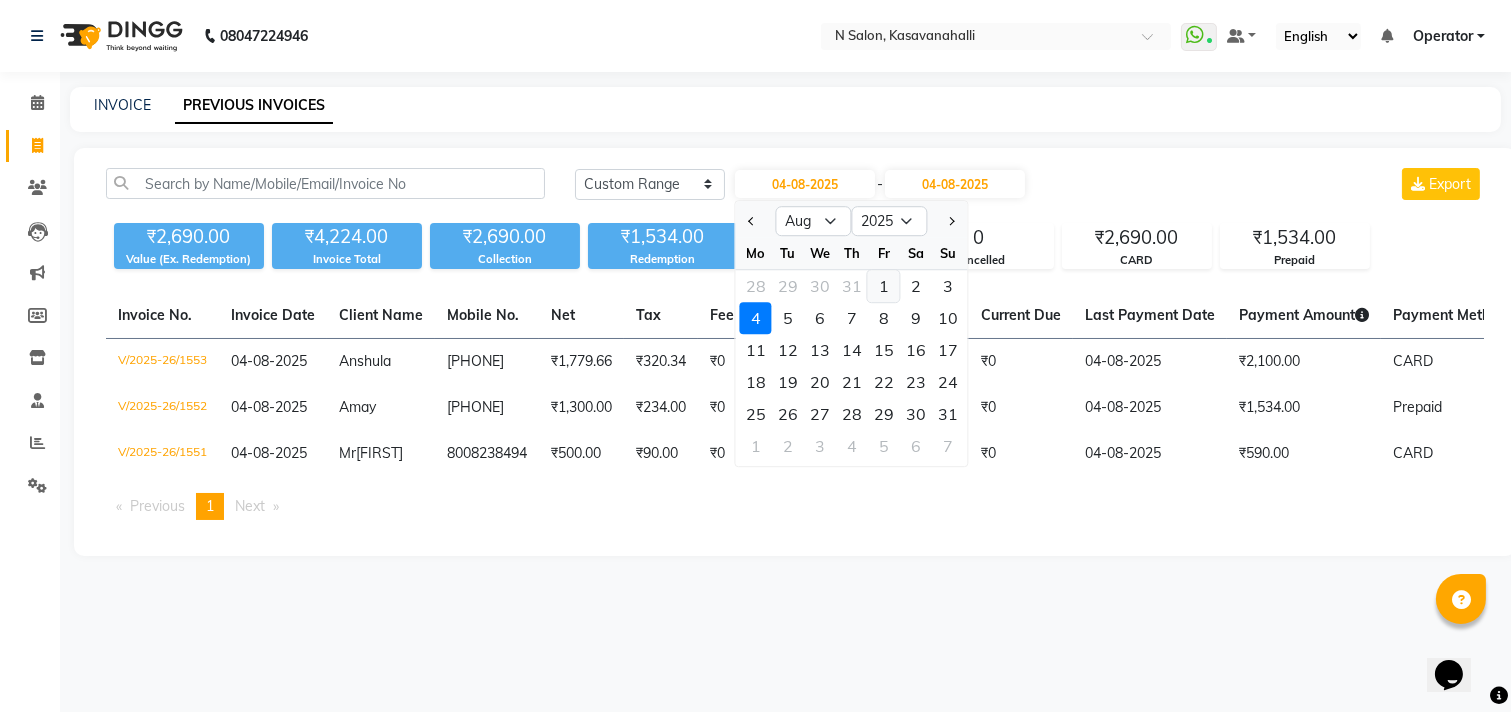 click on "1" 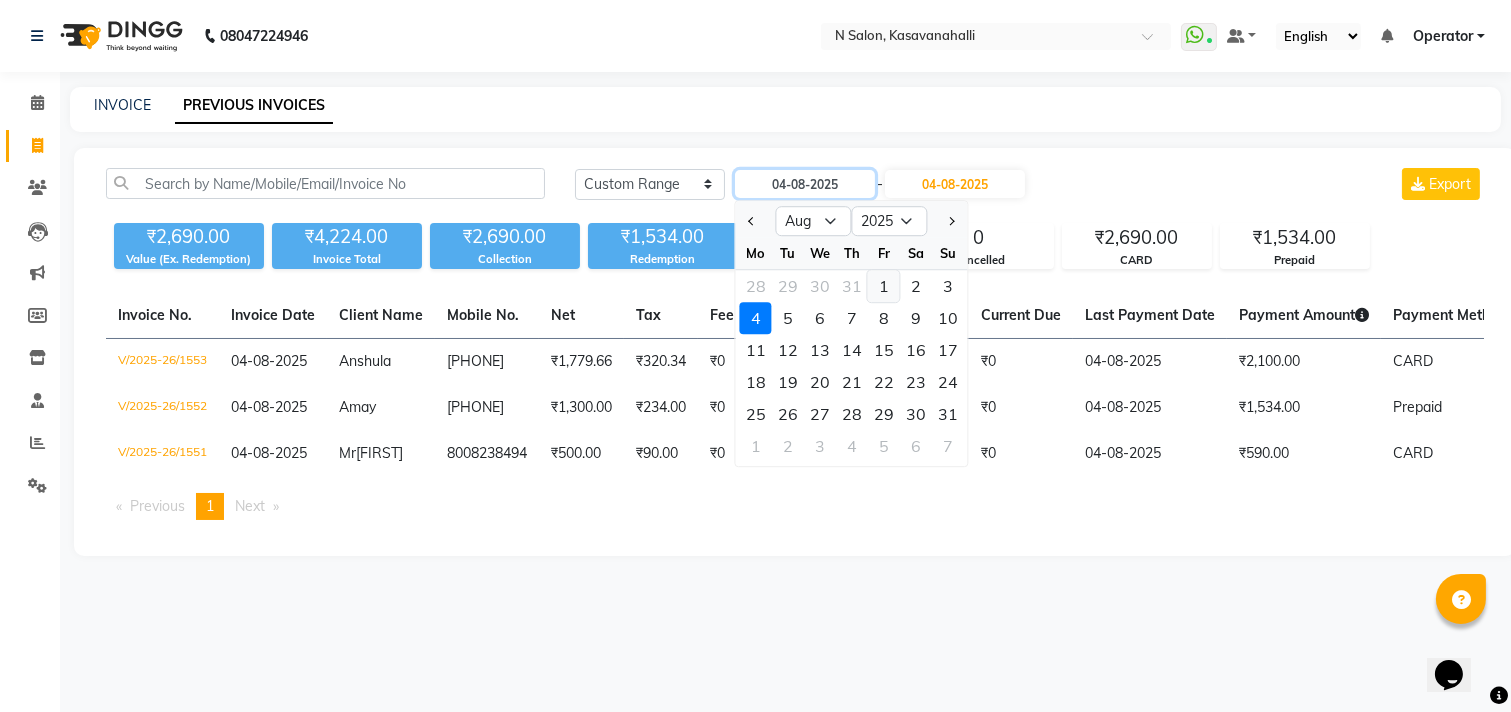type on "01-08-2025" 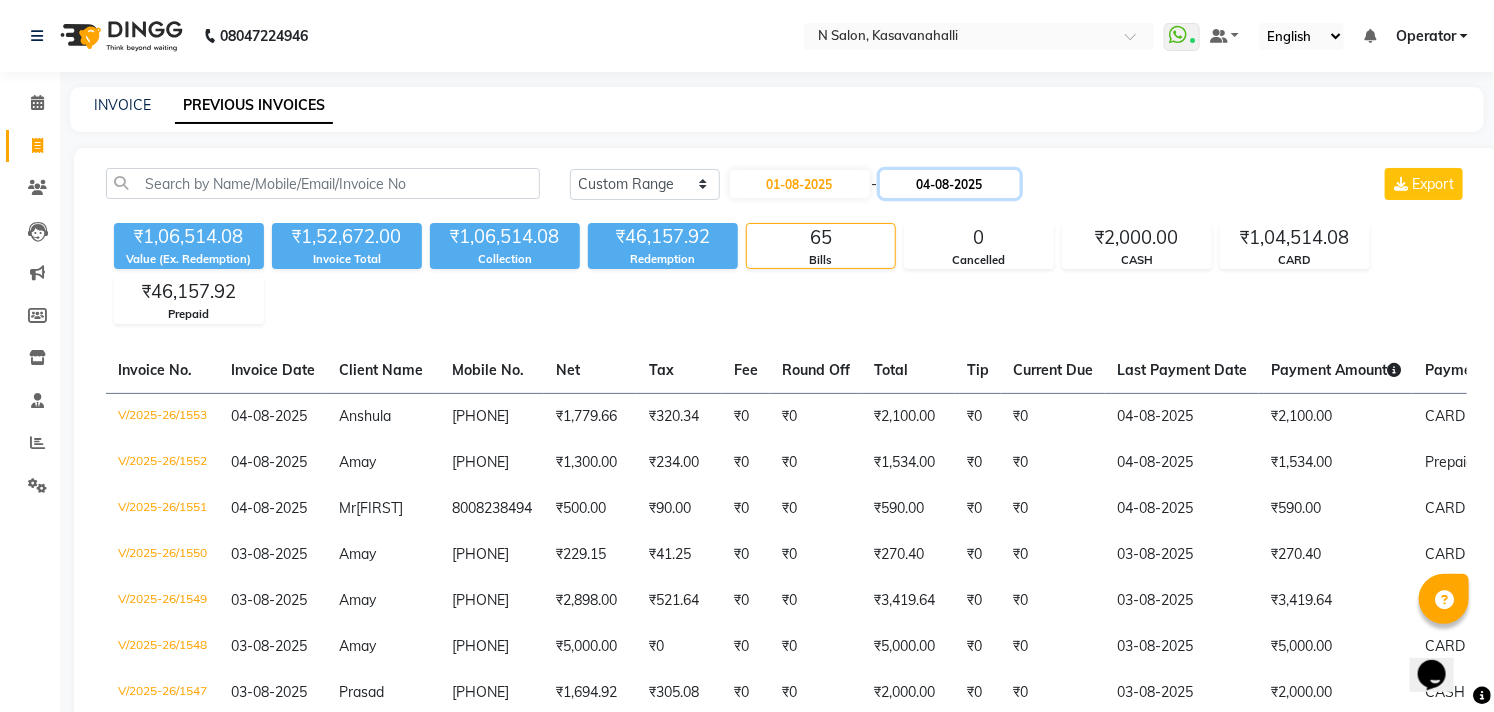 click on "04-08-2025" 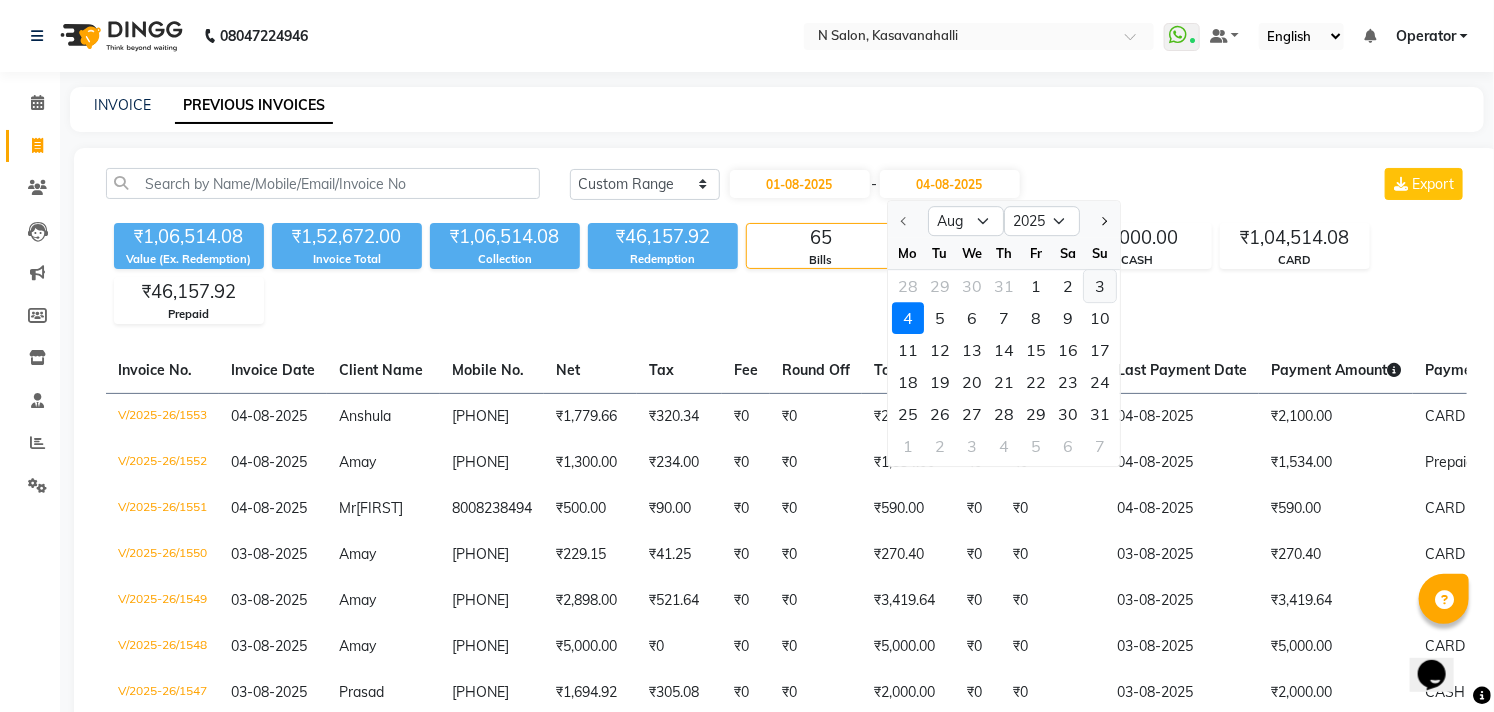 click on "3" 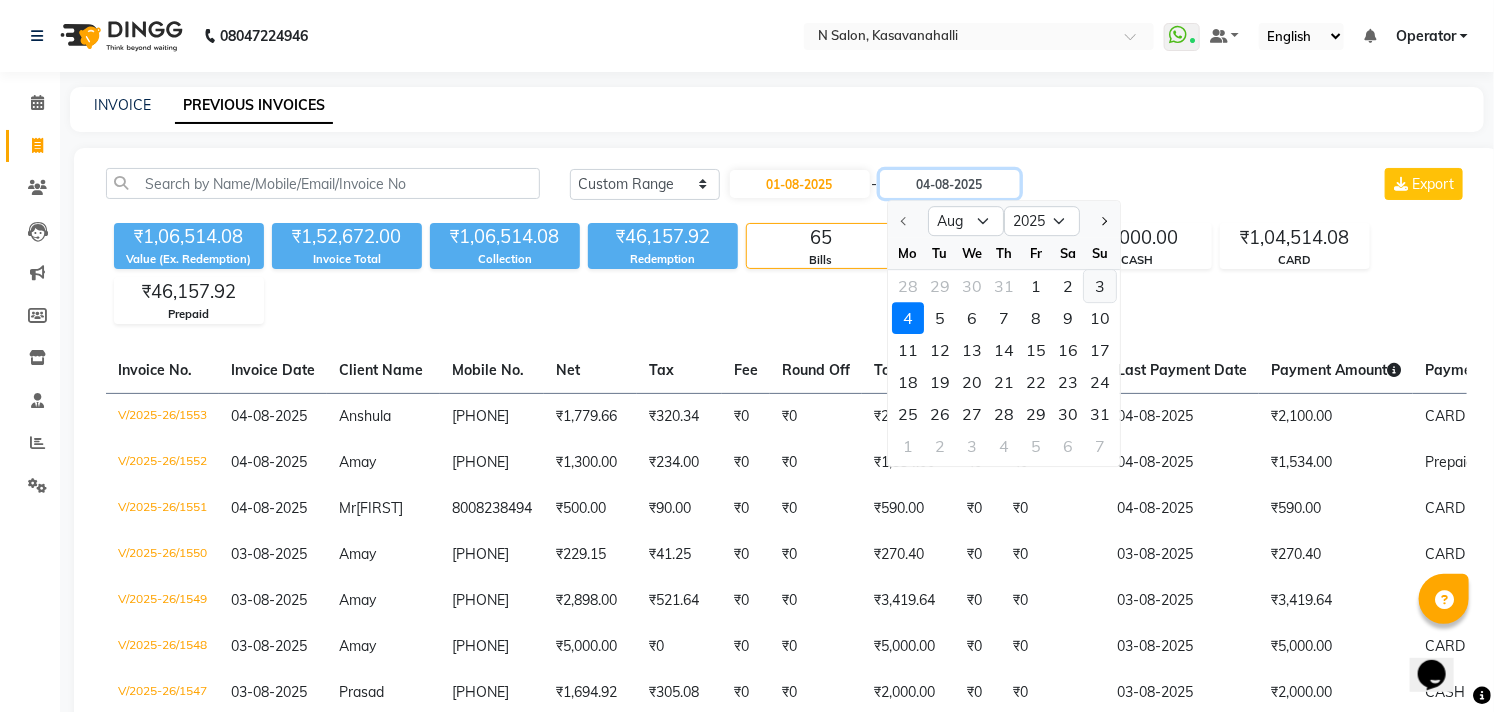 type on "03-08-2025" 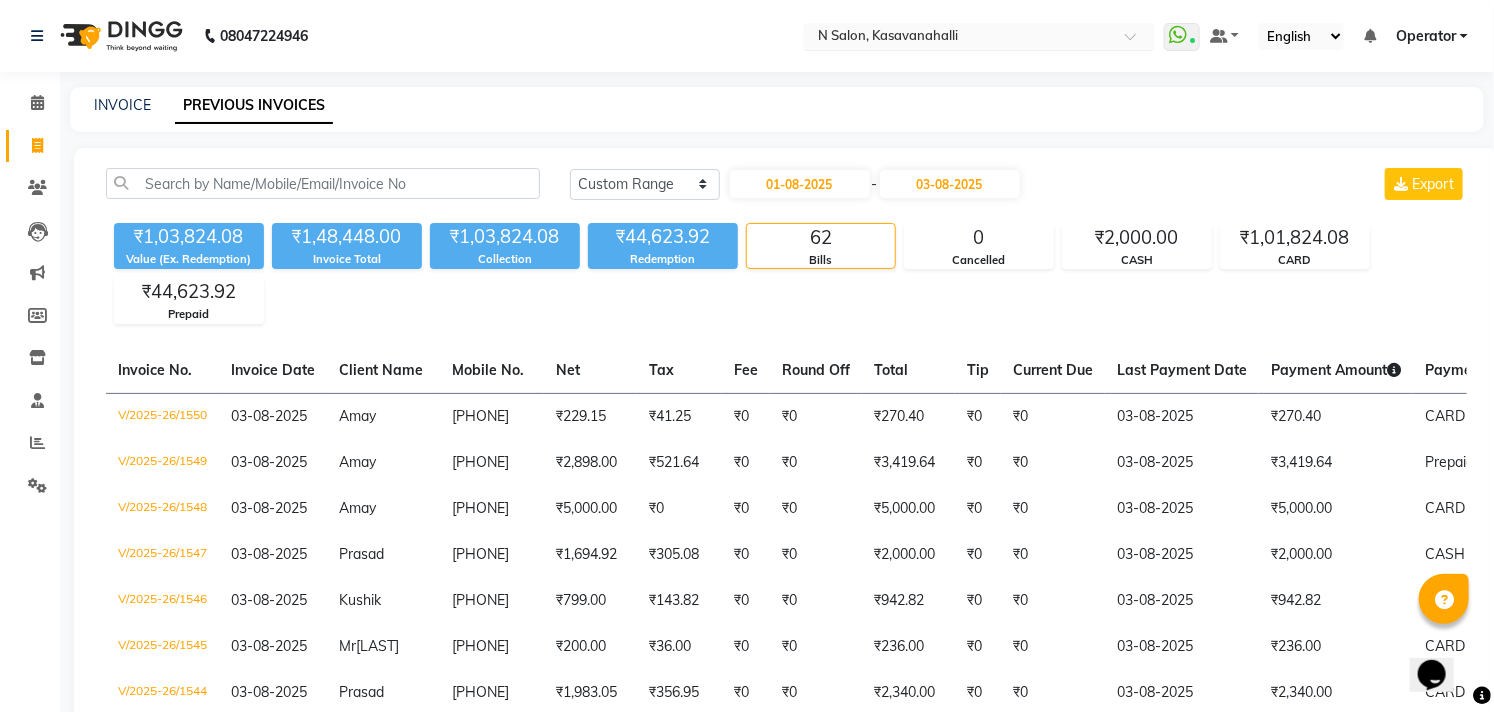 click at bounding box center [959, 38] 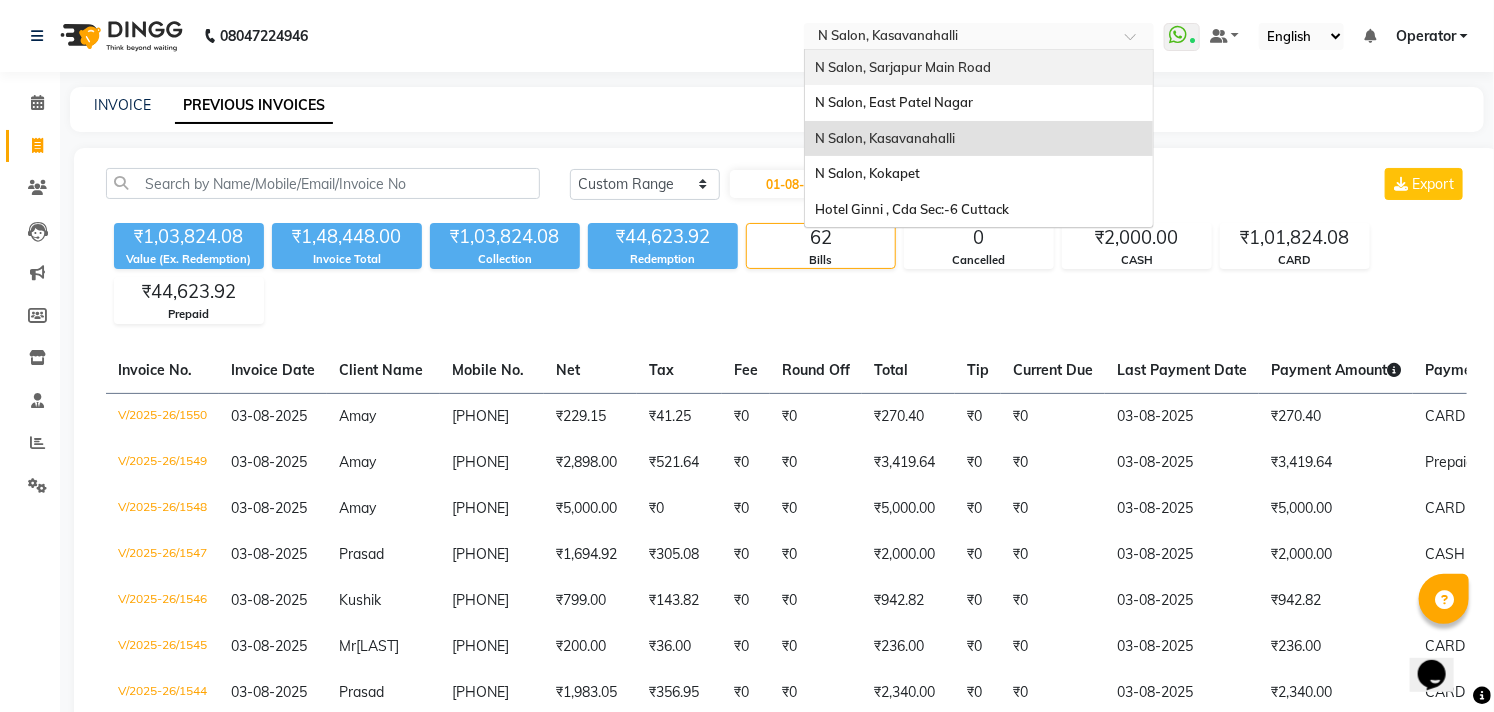 click on "N Salon, Sarjapur Main Road" at bounding box center [903, 67] 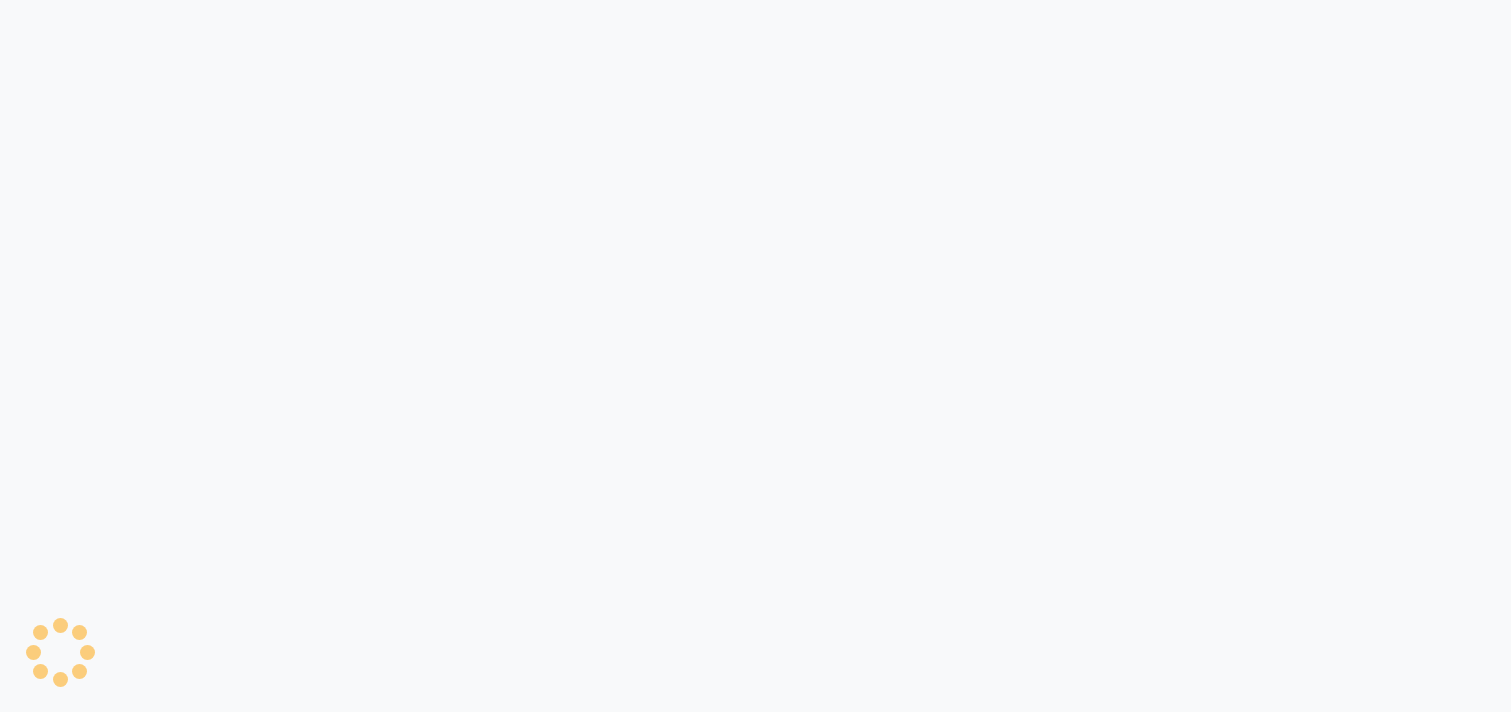 scroll, scrollTop: 0, scrollLeft: 0, axis: both 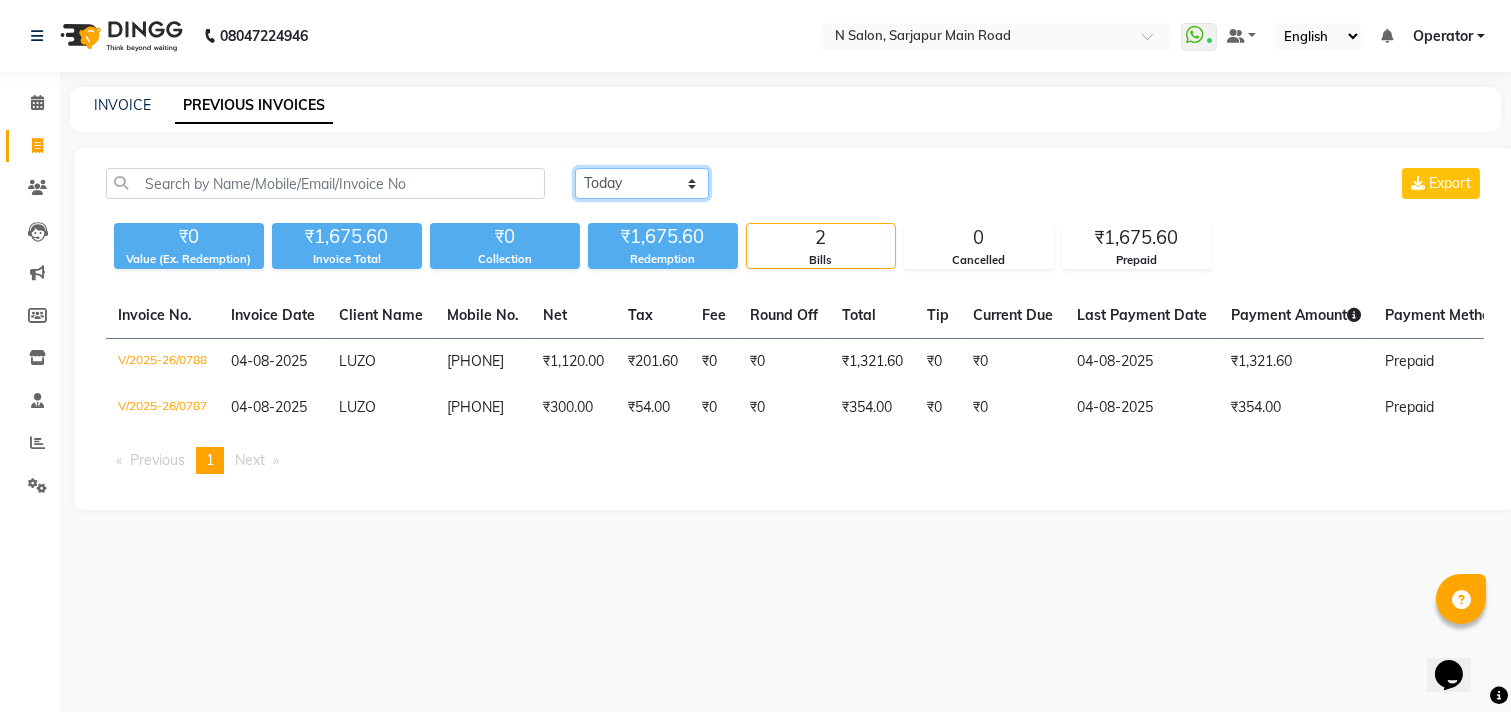 click on "Today Yesterday Custom Range" 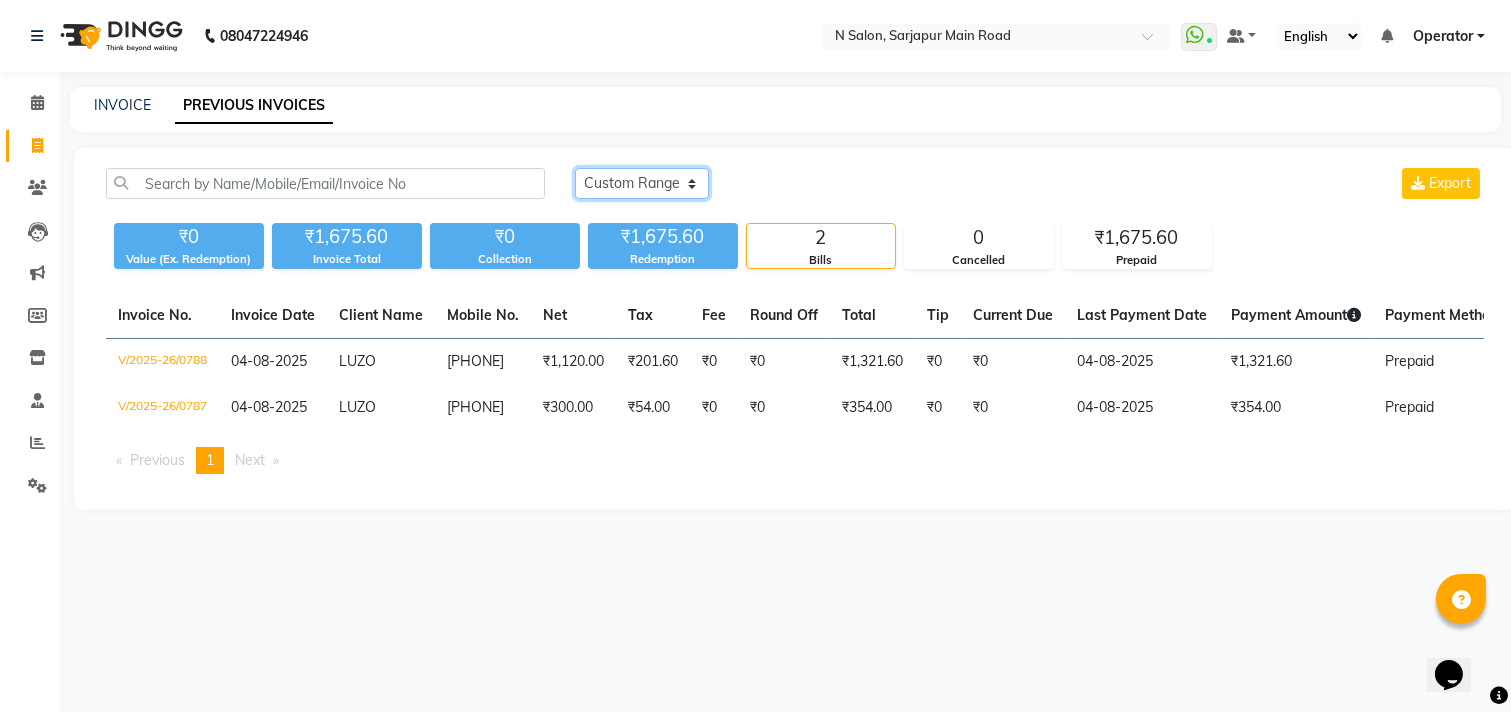 click on "Today Yesterday Custom Range" 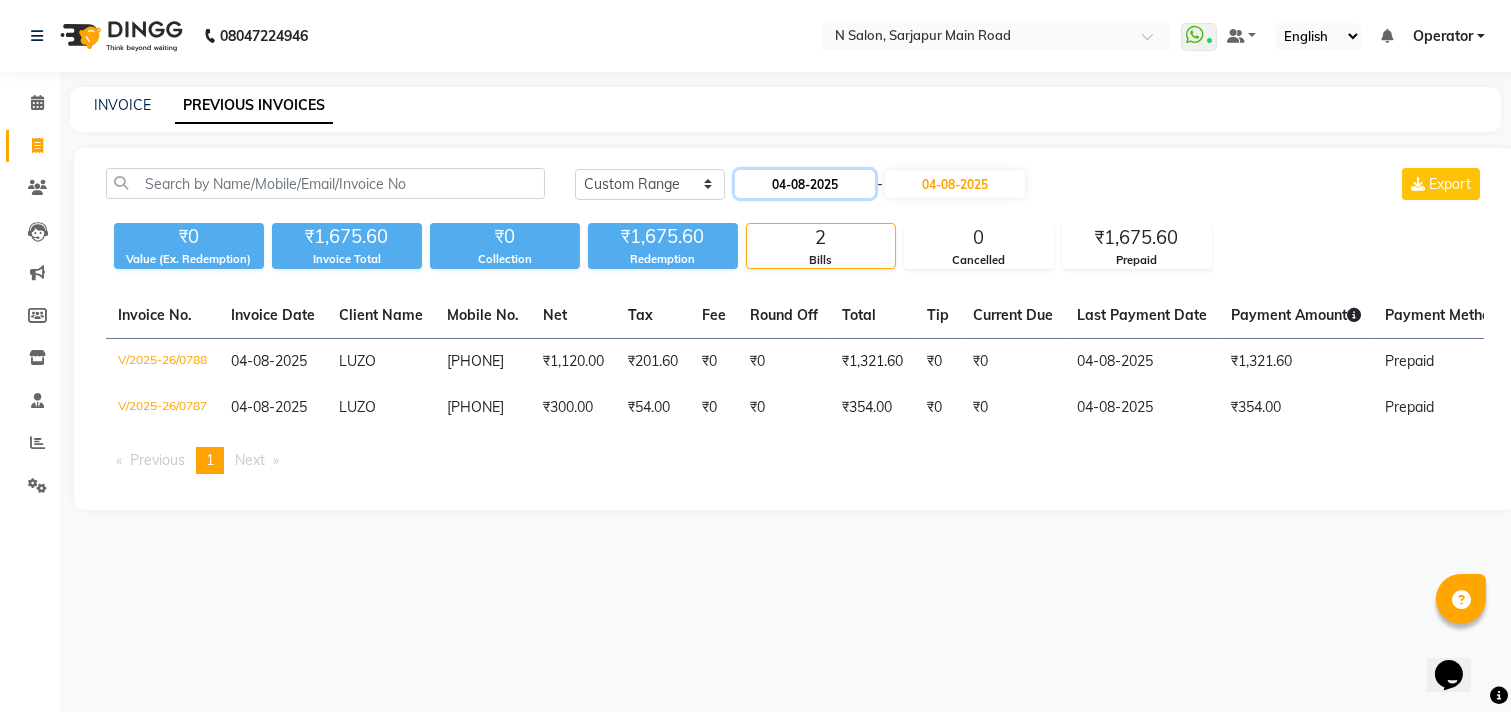 click on "04-08-2025" 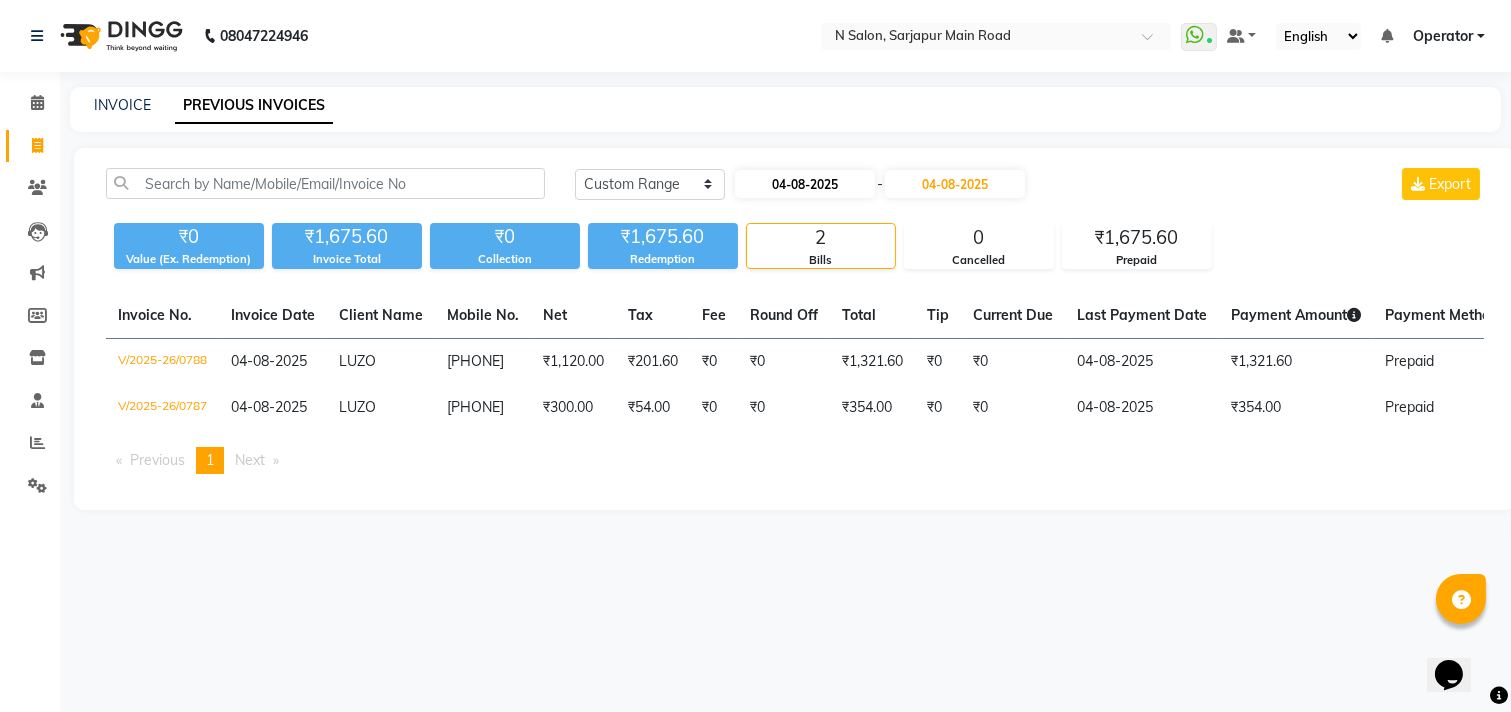 select on "8" 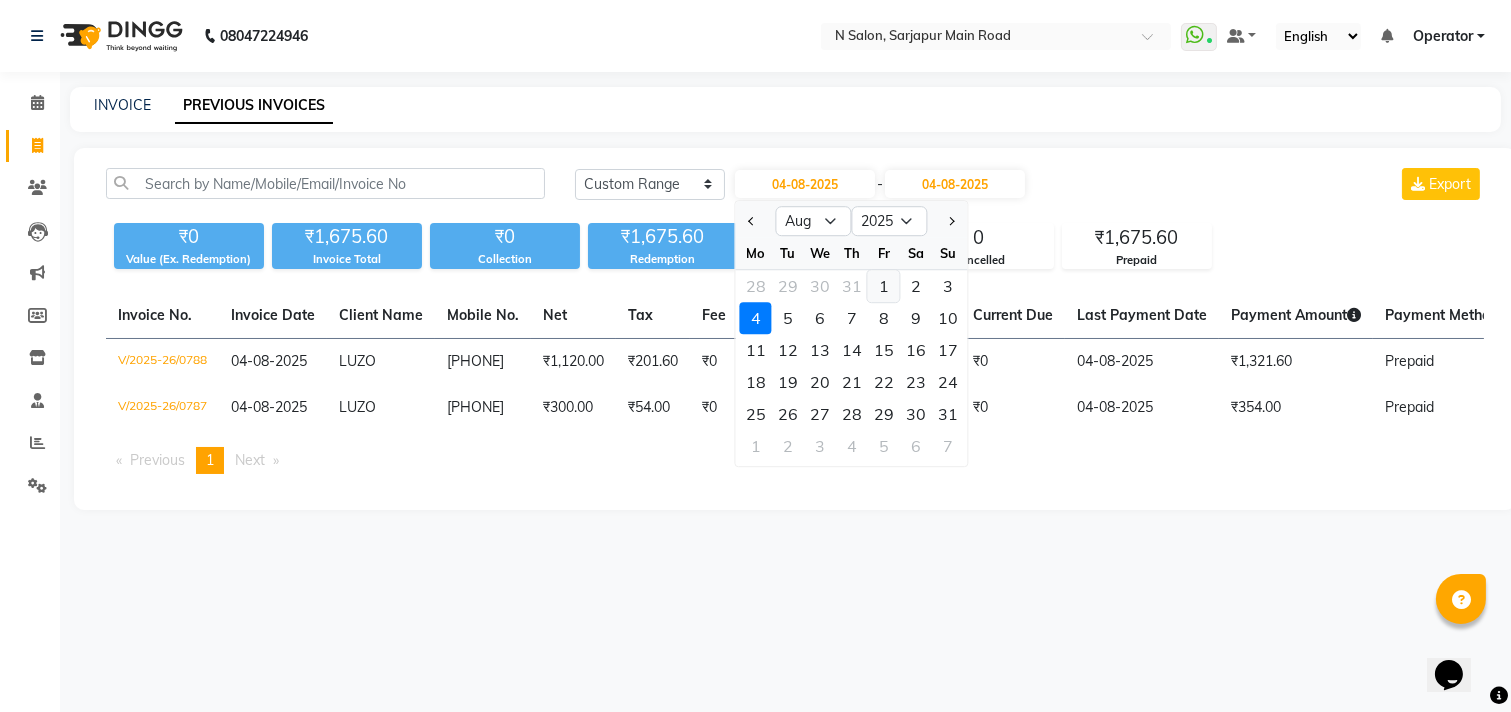 click on "1" 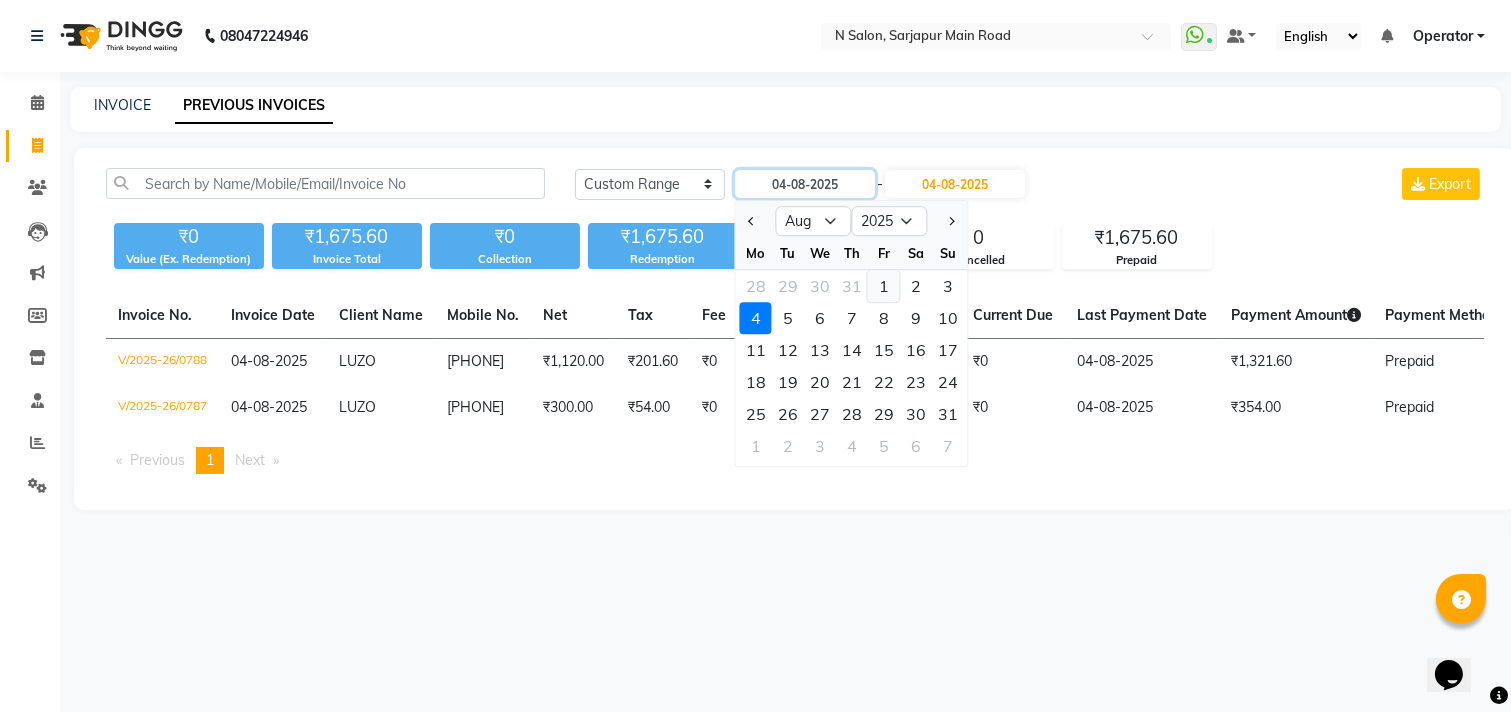 type on "01-08-2025" 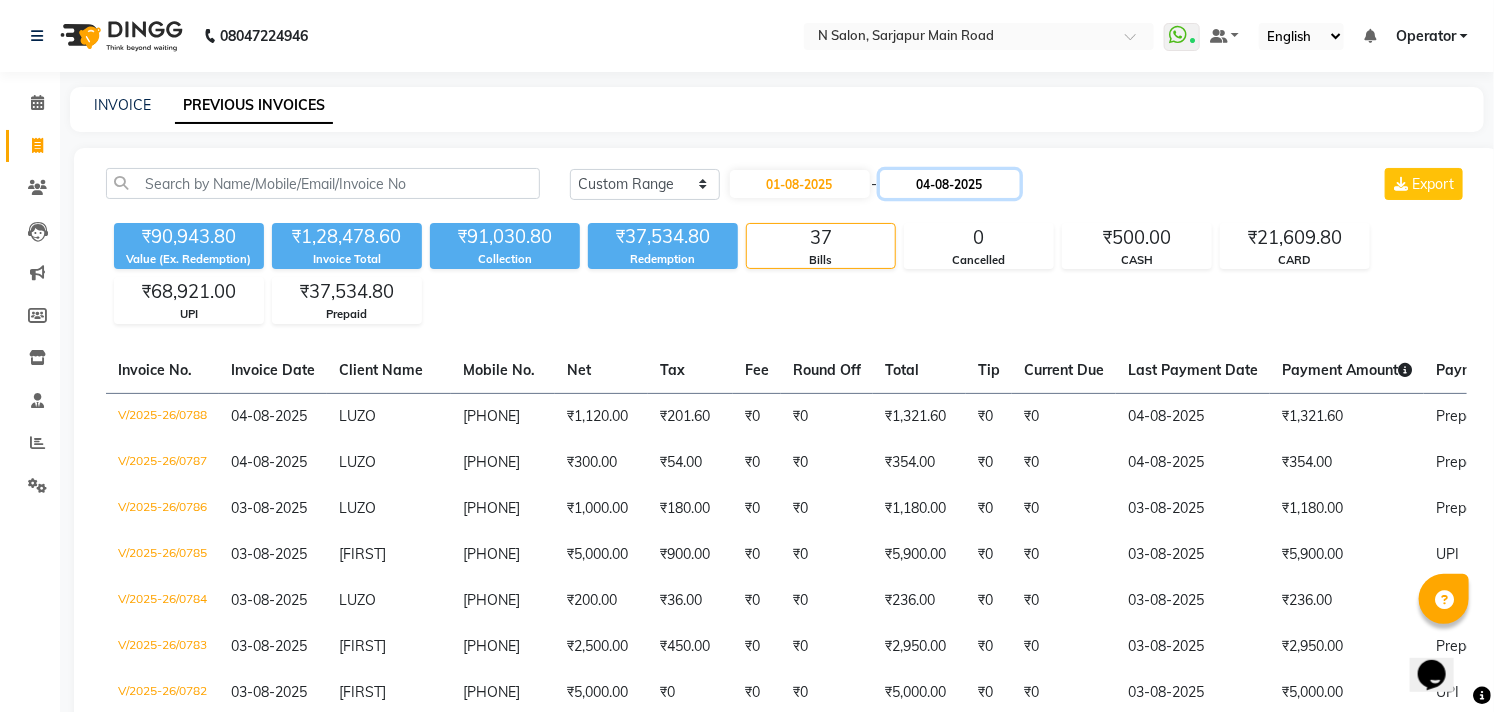 click on "04-08-2025" 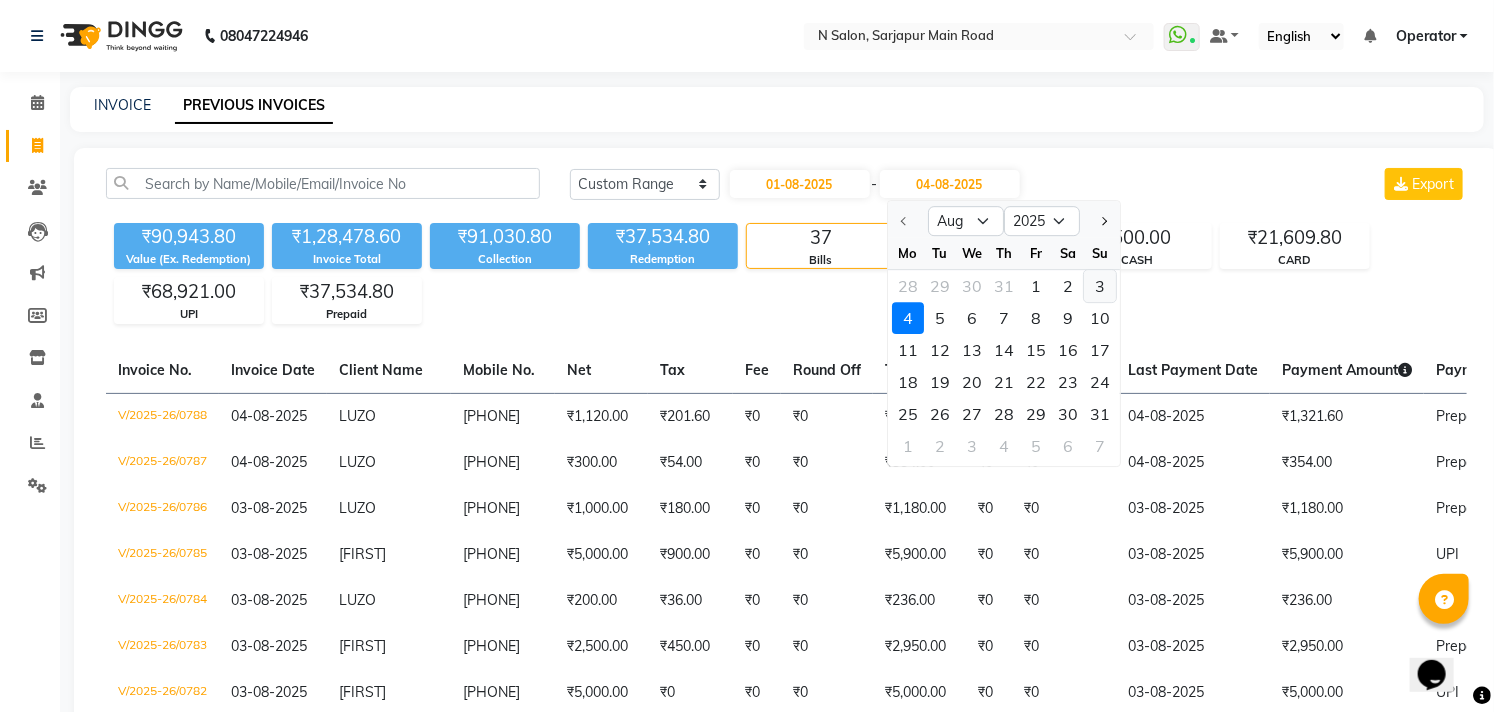 click on "3" 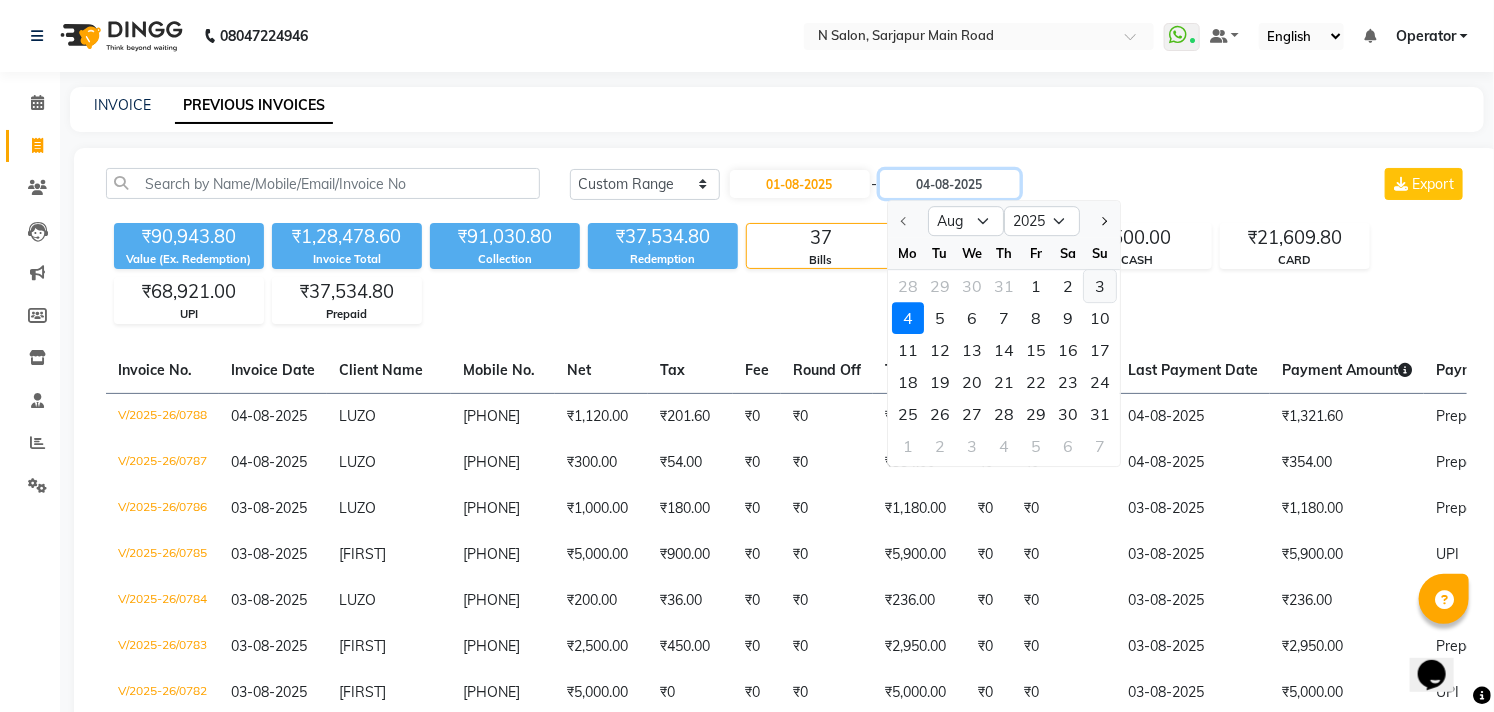 type on "03-08-2025" 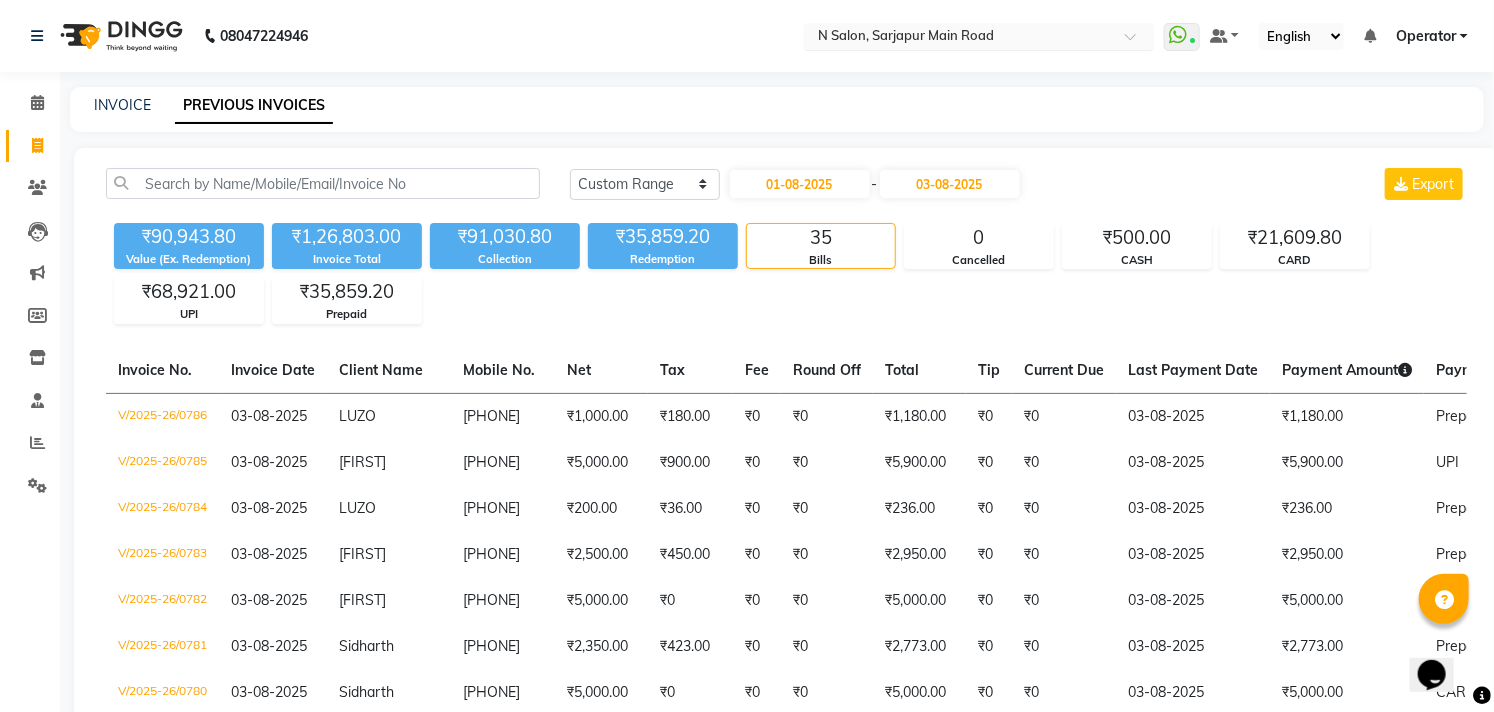 click at bounding box center [959, 38] 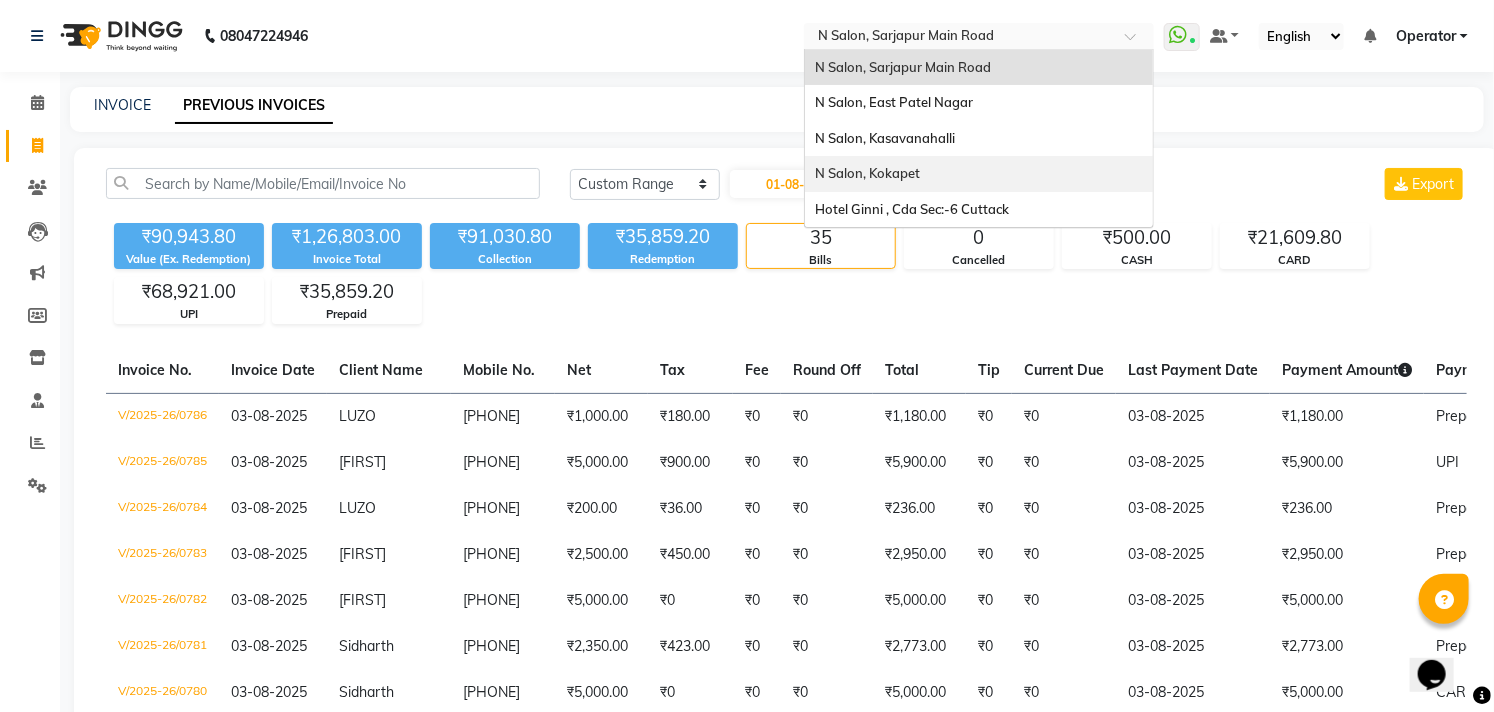 click on "N Salon, Kokapet" at bounding box center [979, 174] 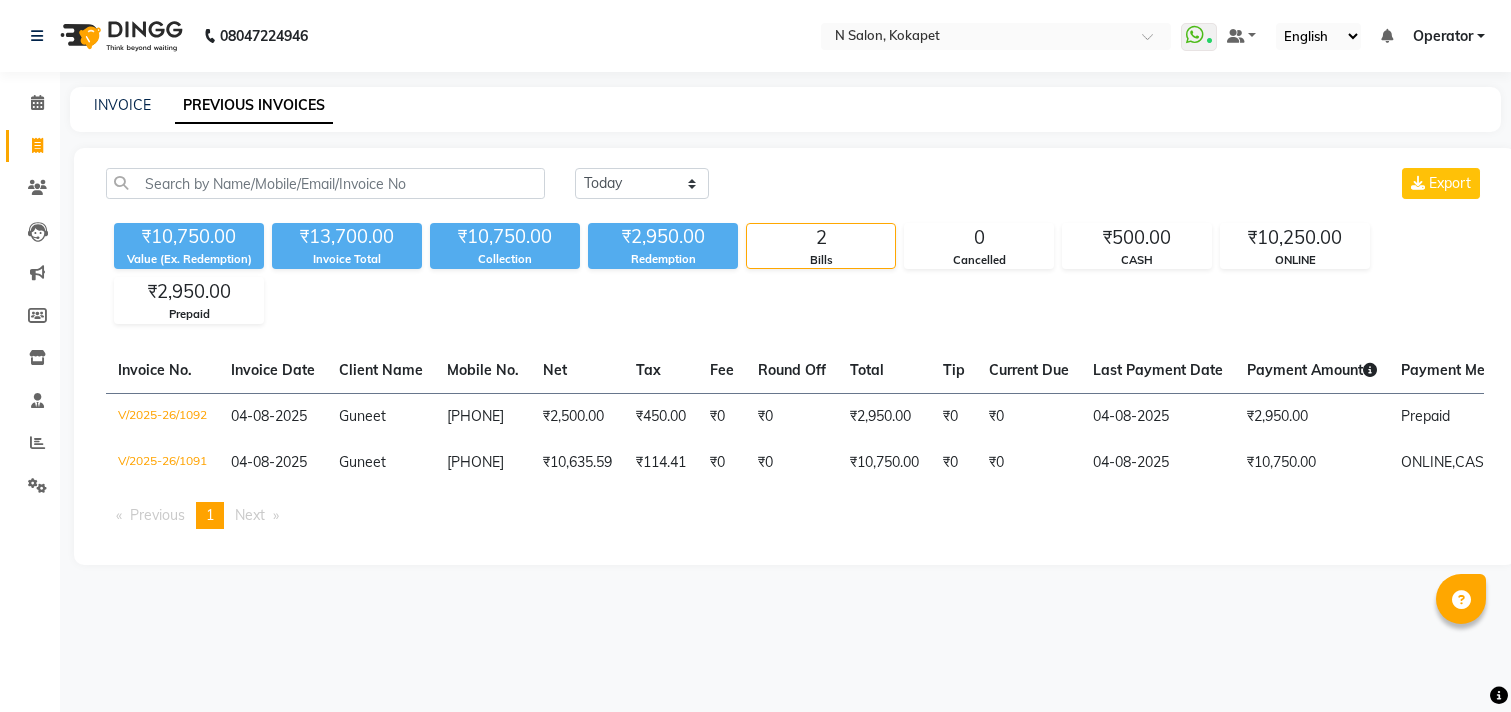 scroll, scrollTop: 0, scrollLeft: 0, axis: both 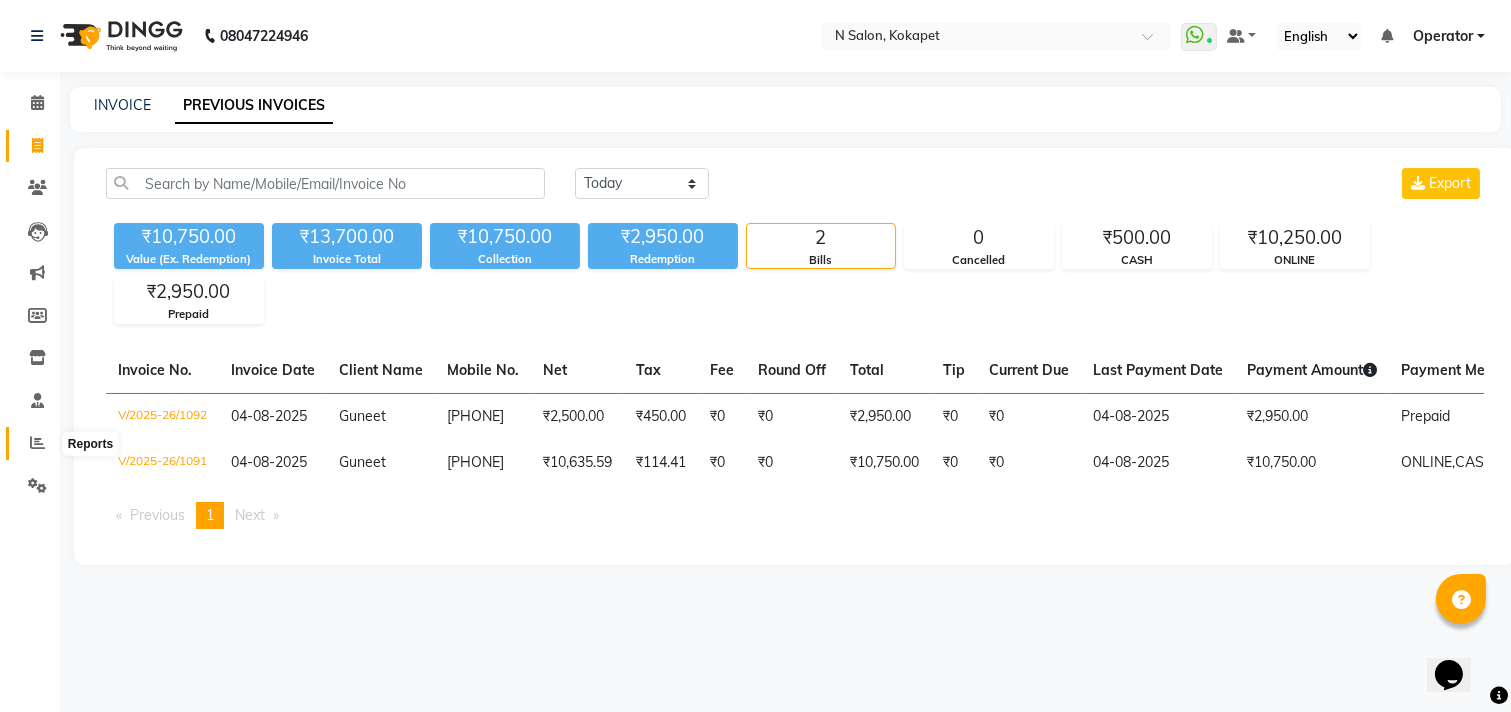 click 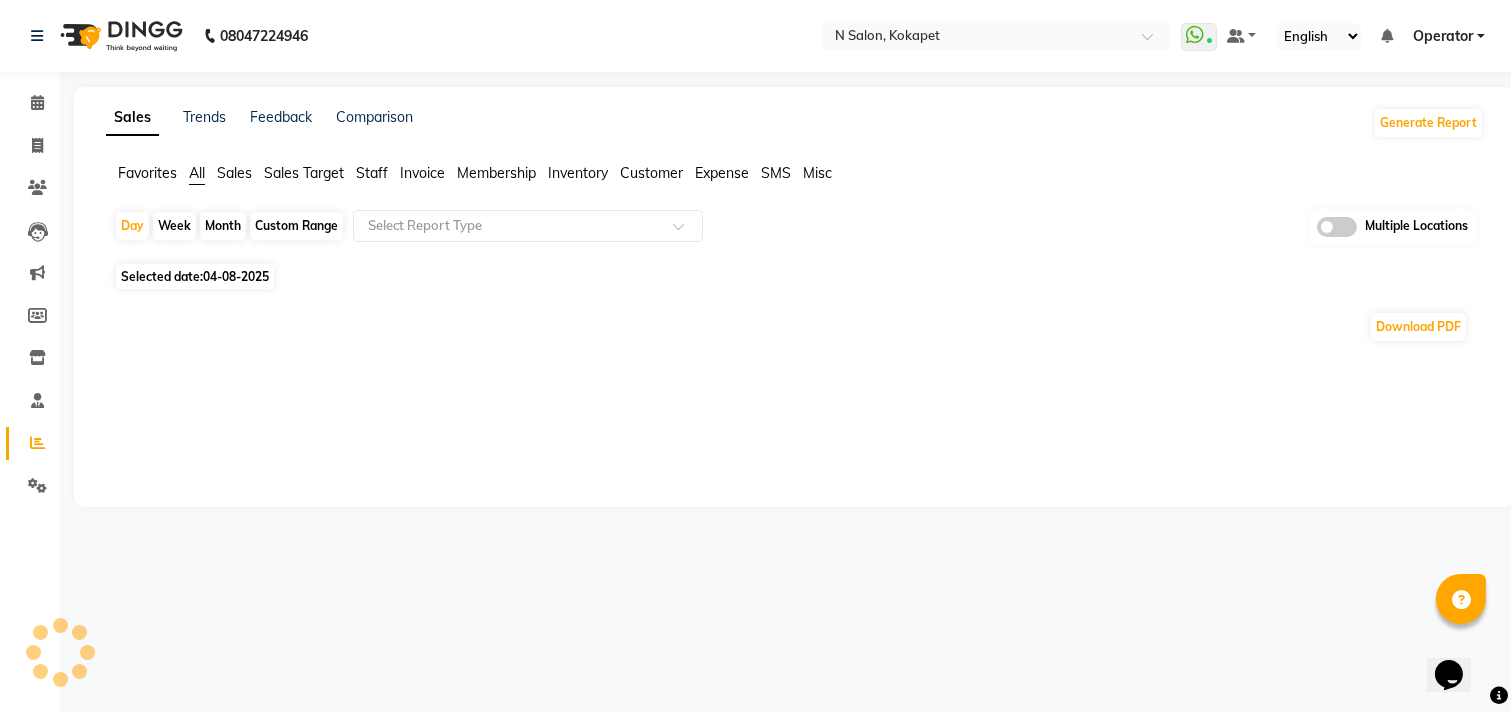 click on "Custom Range" 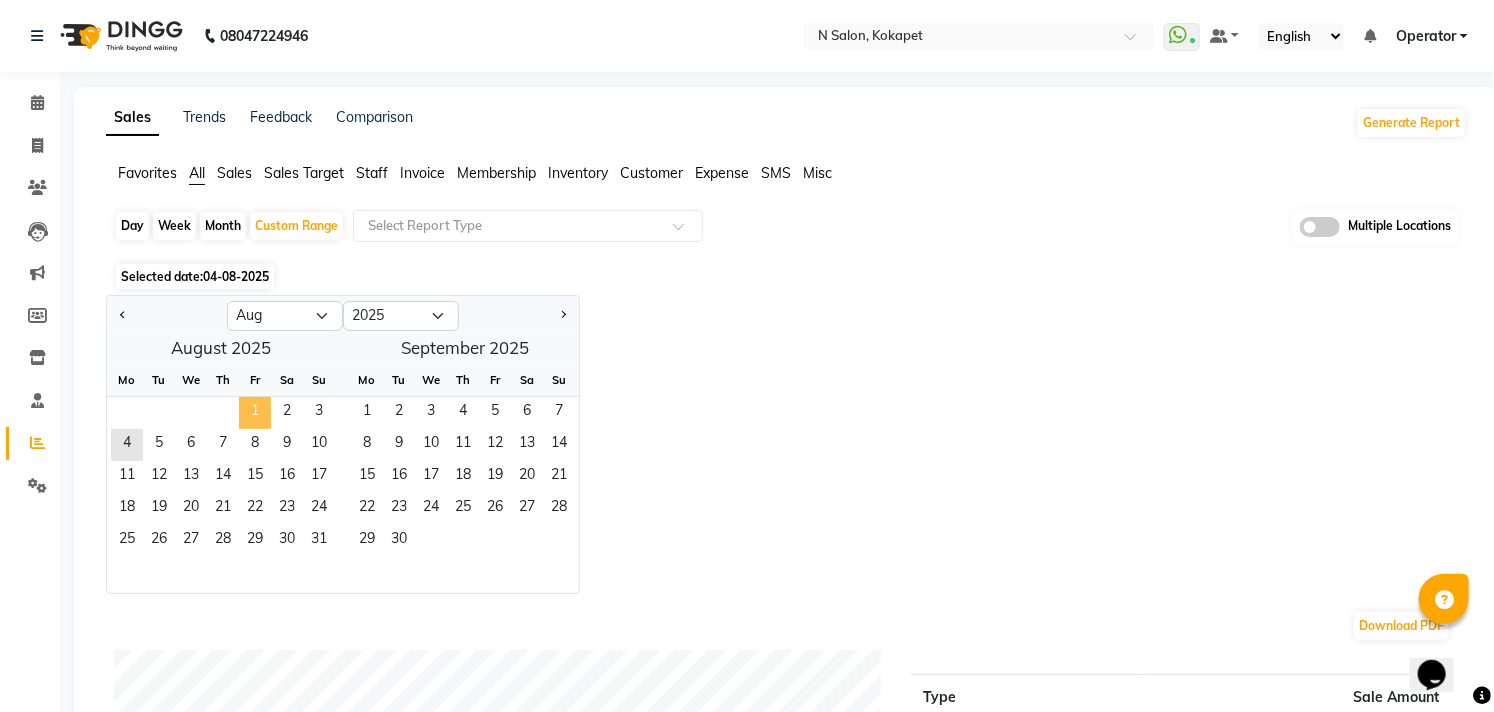 click on "1" 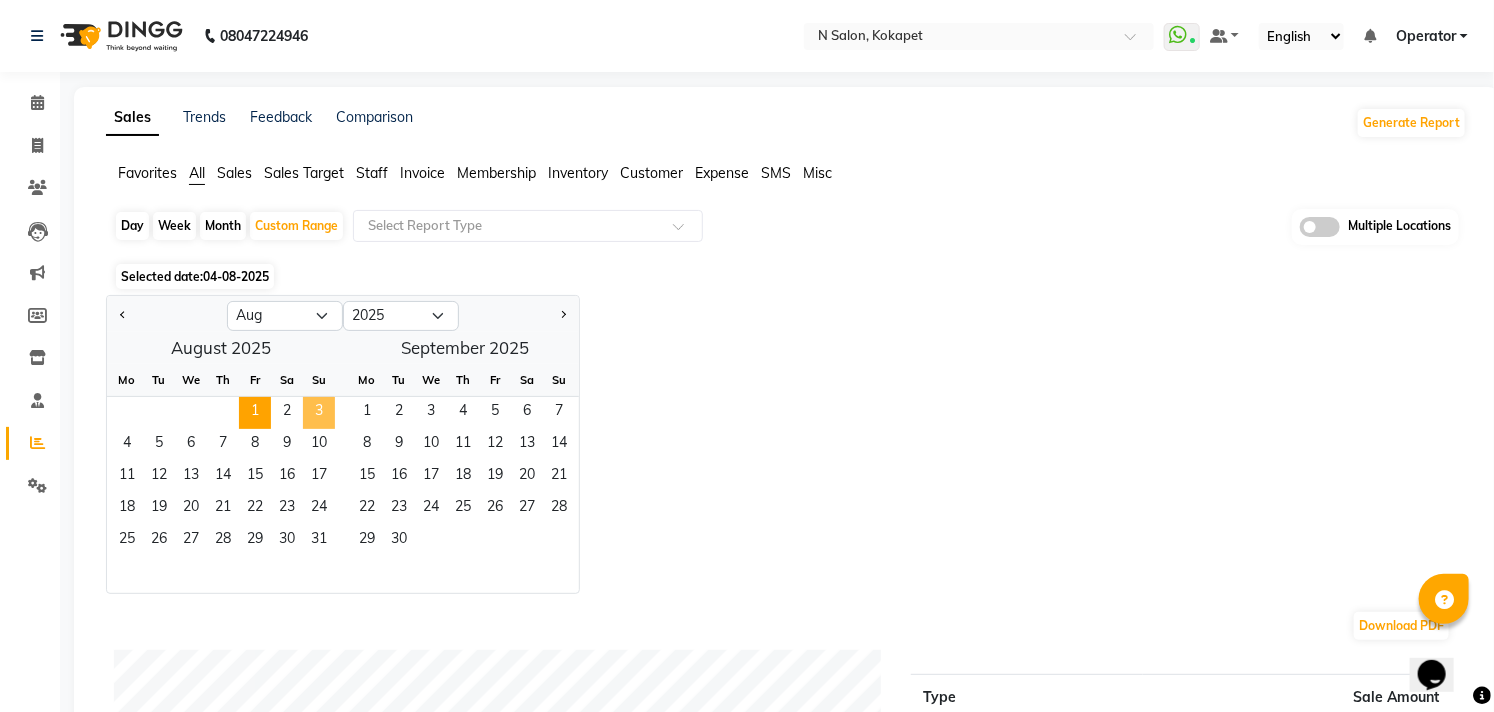 click on "3" 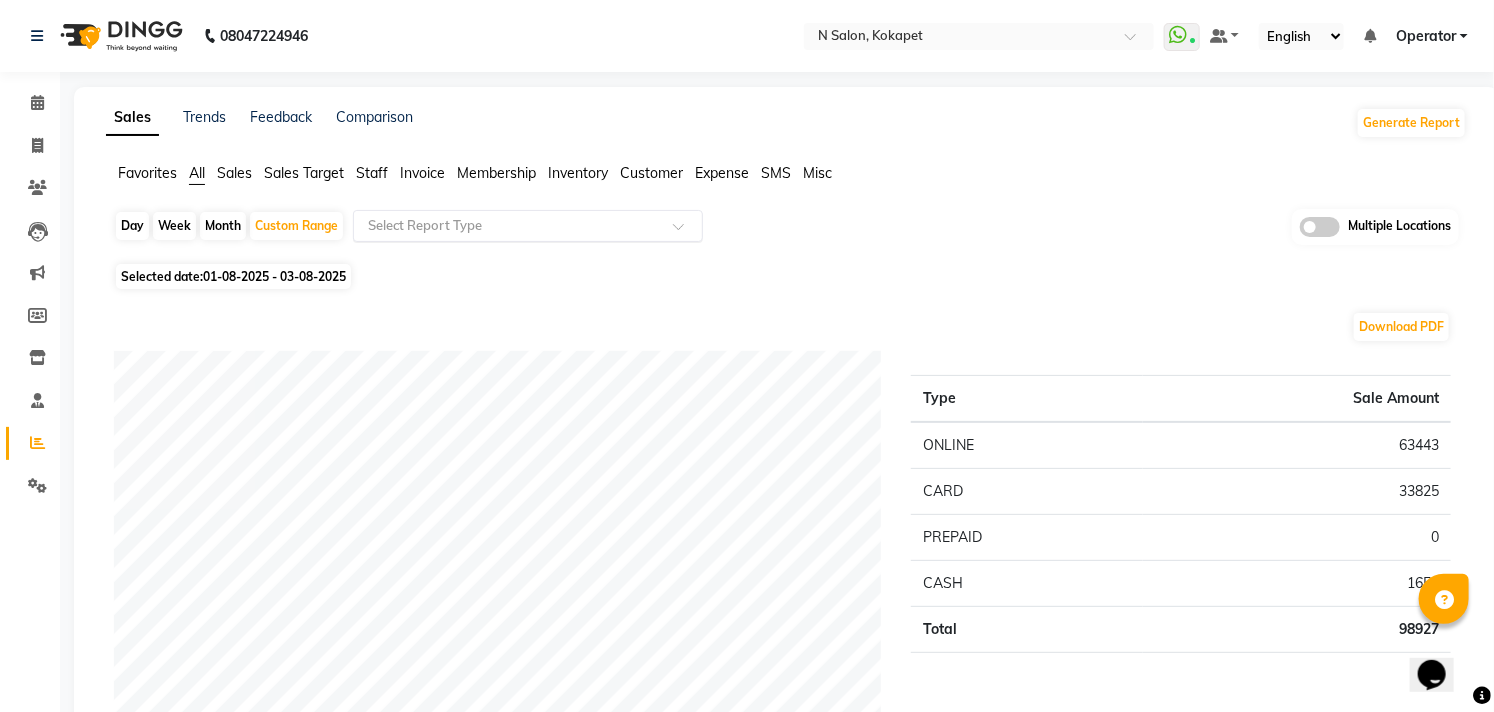 click on "Select Report Type" 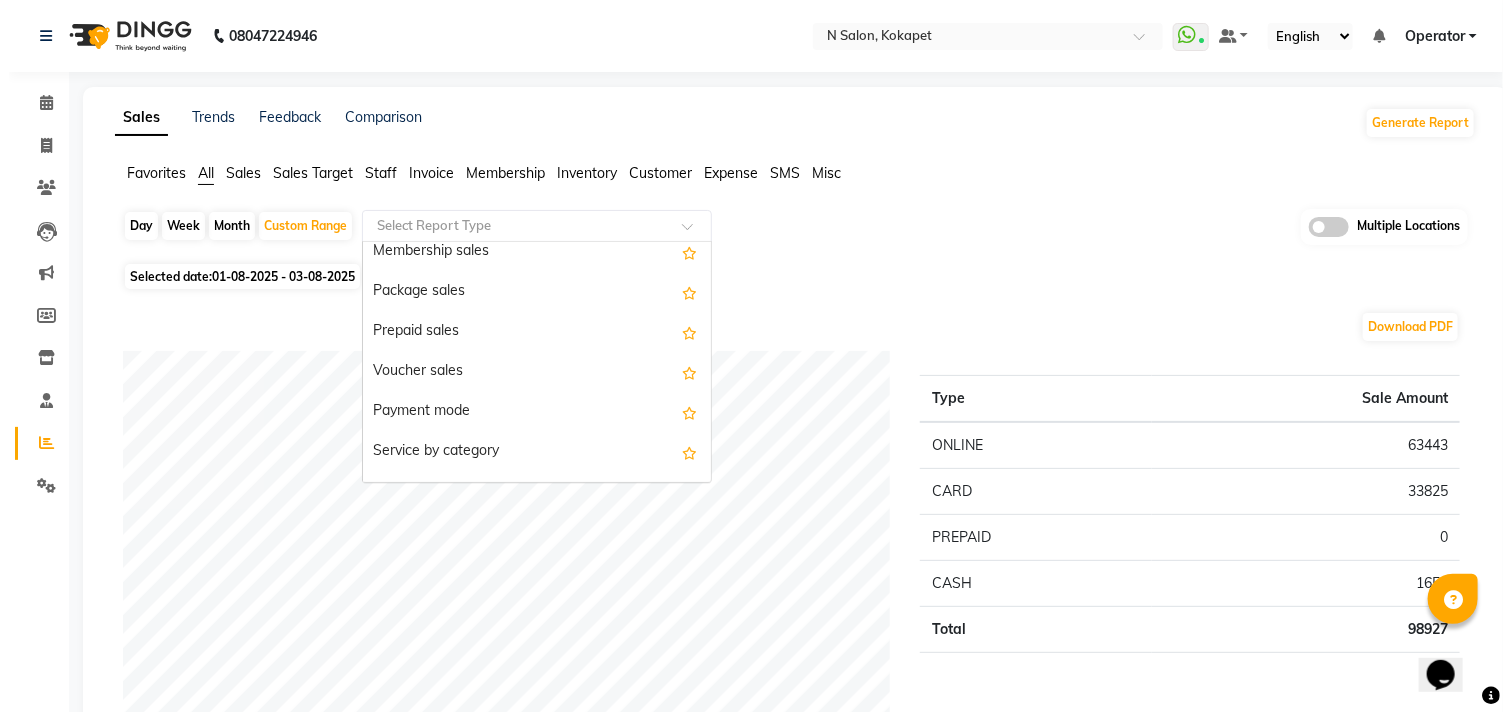 scroll, scrollTop: 222, scrollLeft: 0, axis: vertical 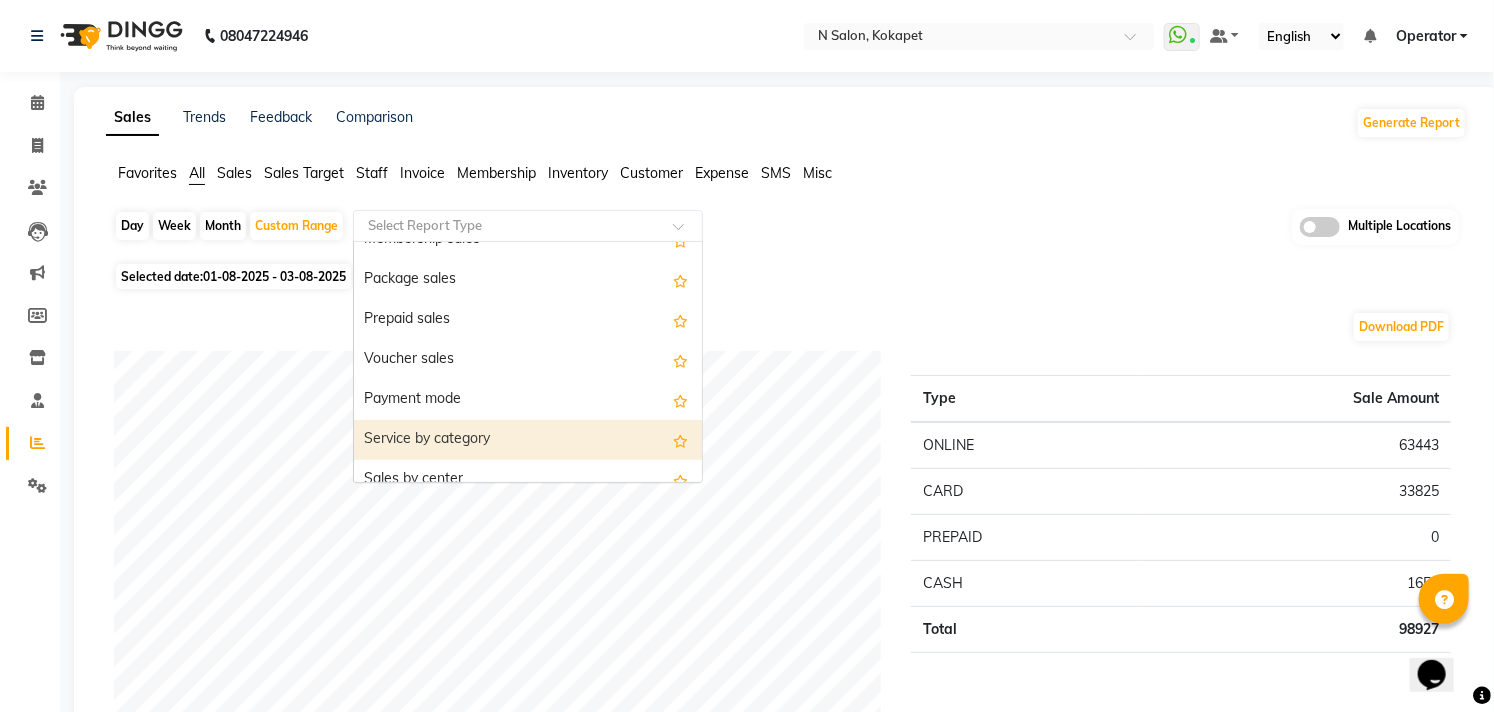 click on "Service by category" at bounding box center (528, 440) 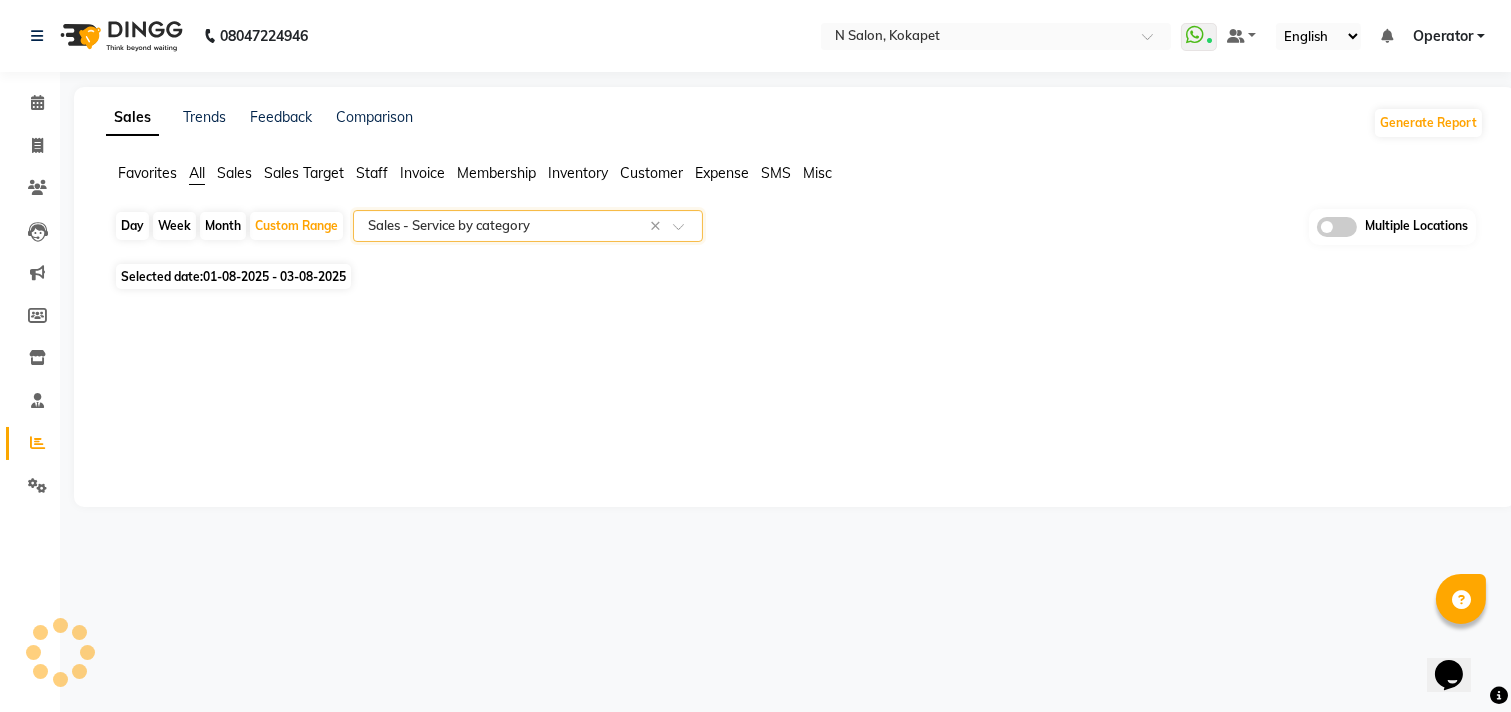 select on "full_report" 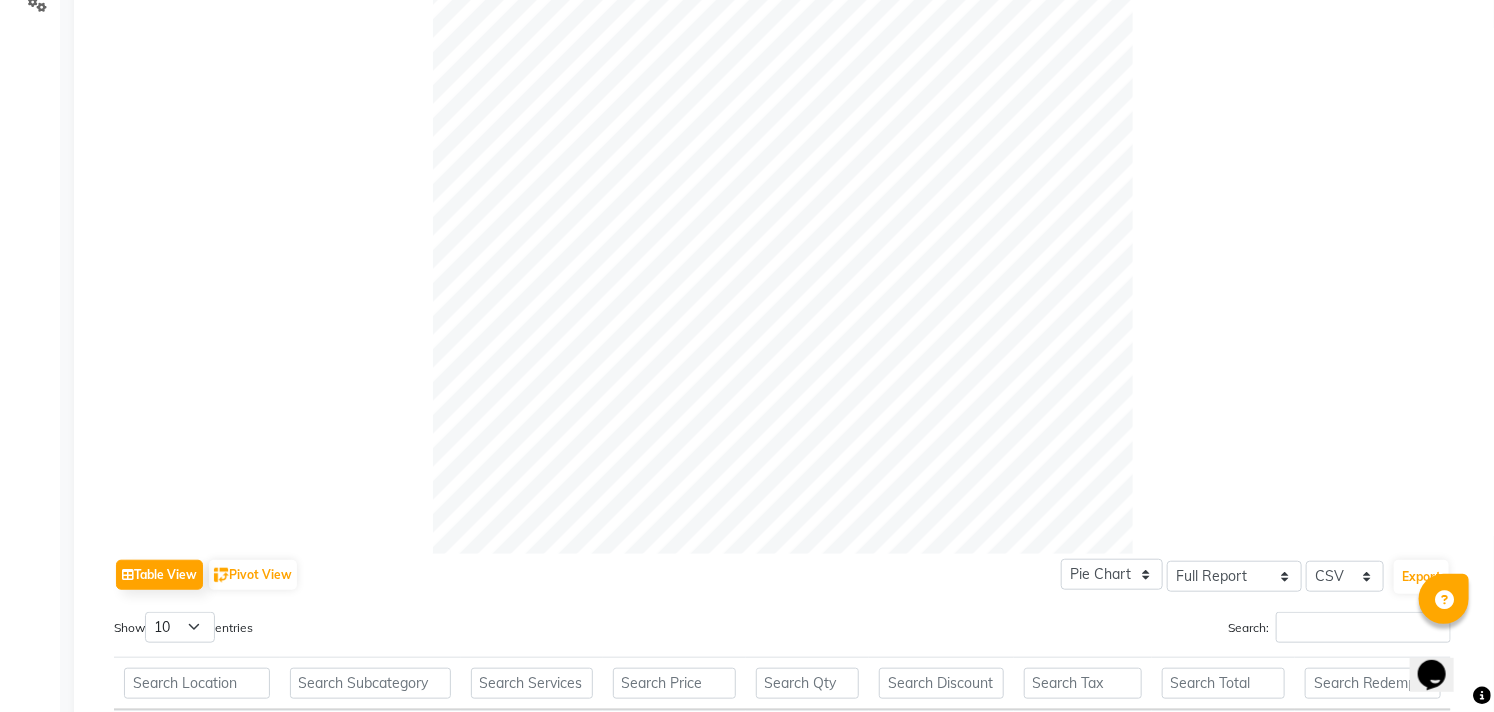 scroll, scrollTop: 555, scrollLeft: 0, axis: vertical 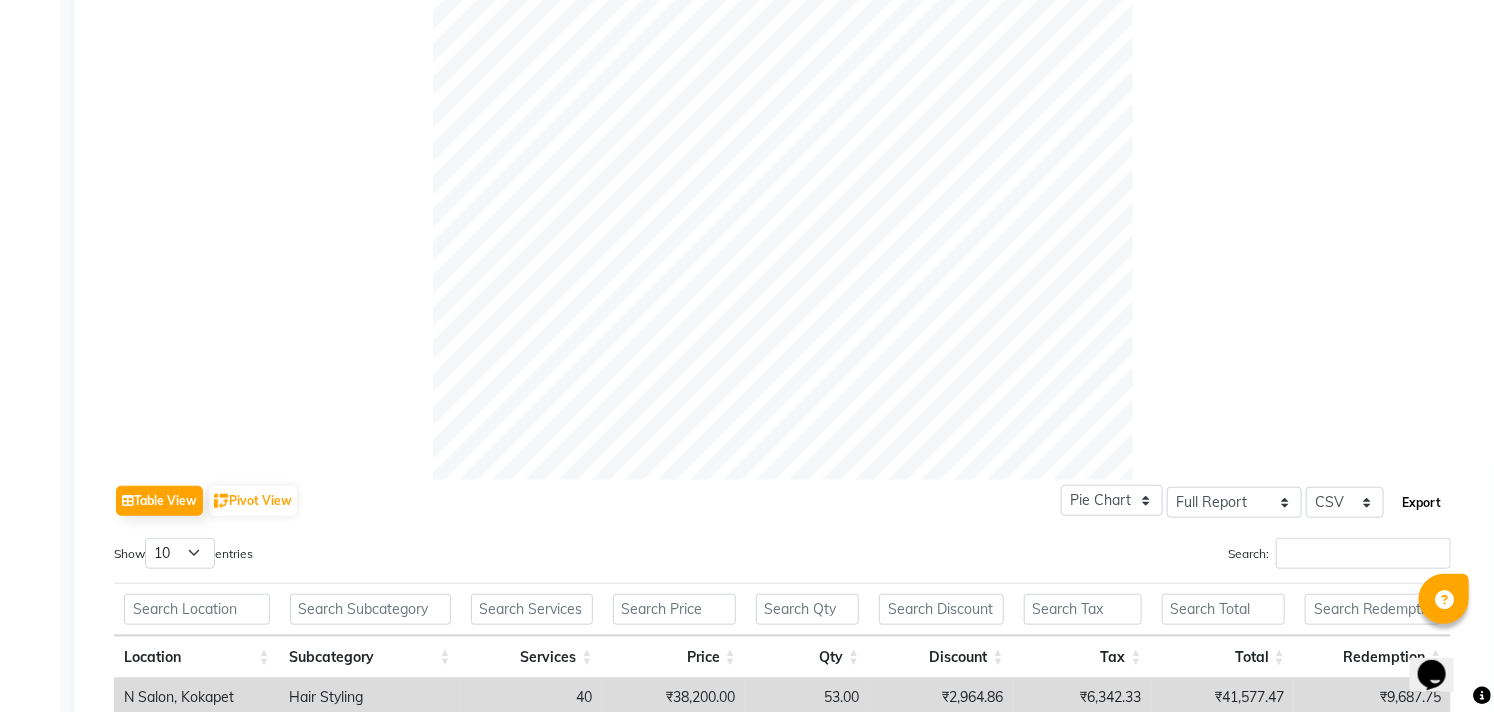 click on "Export" 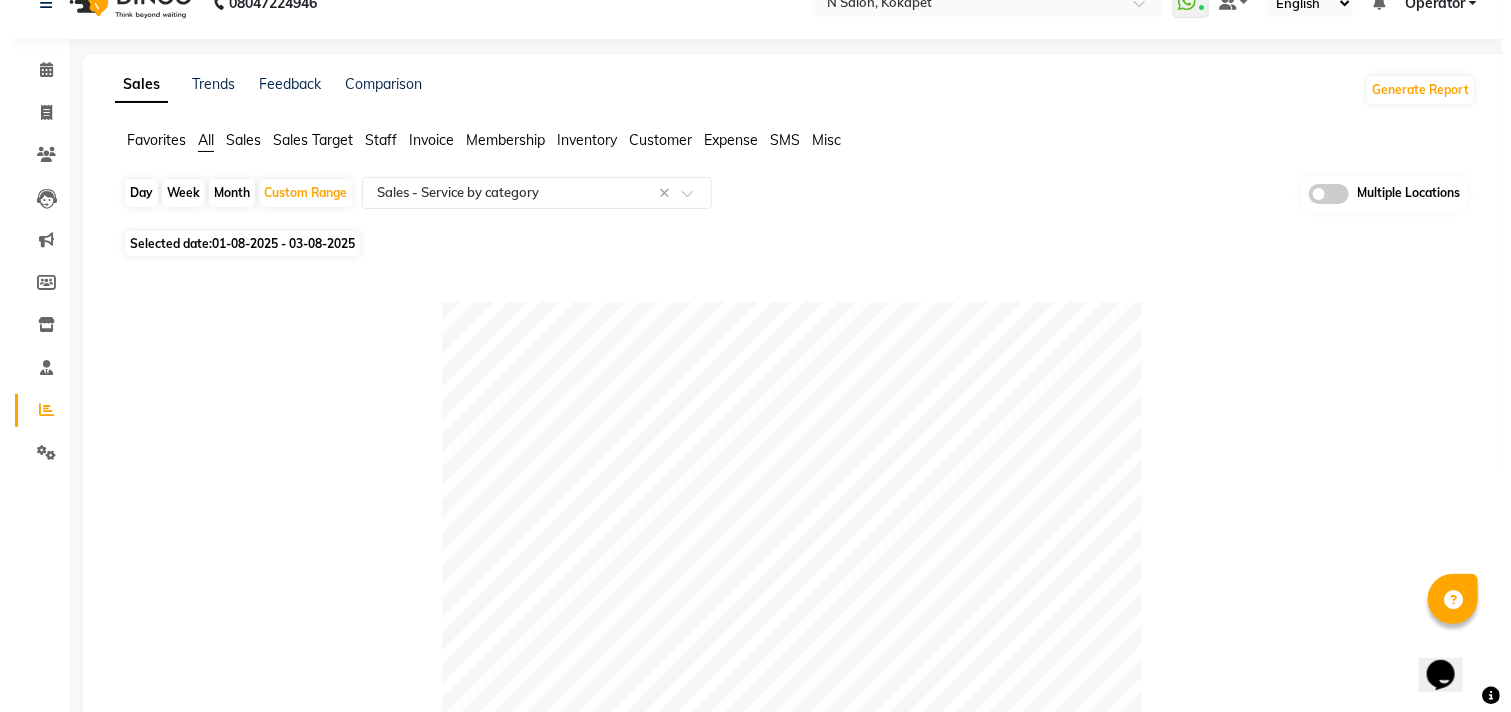 scroll, scrollTop: 0, scrollLeft: 0, axis: both 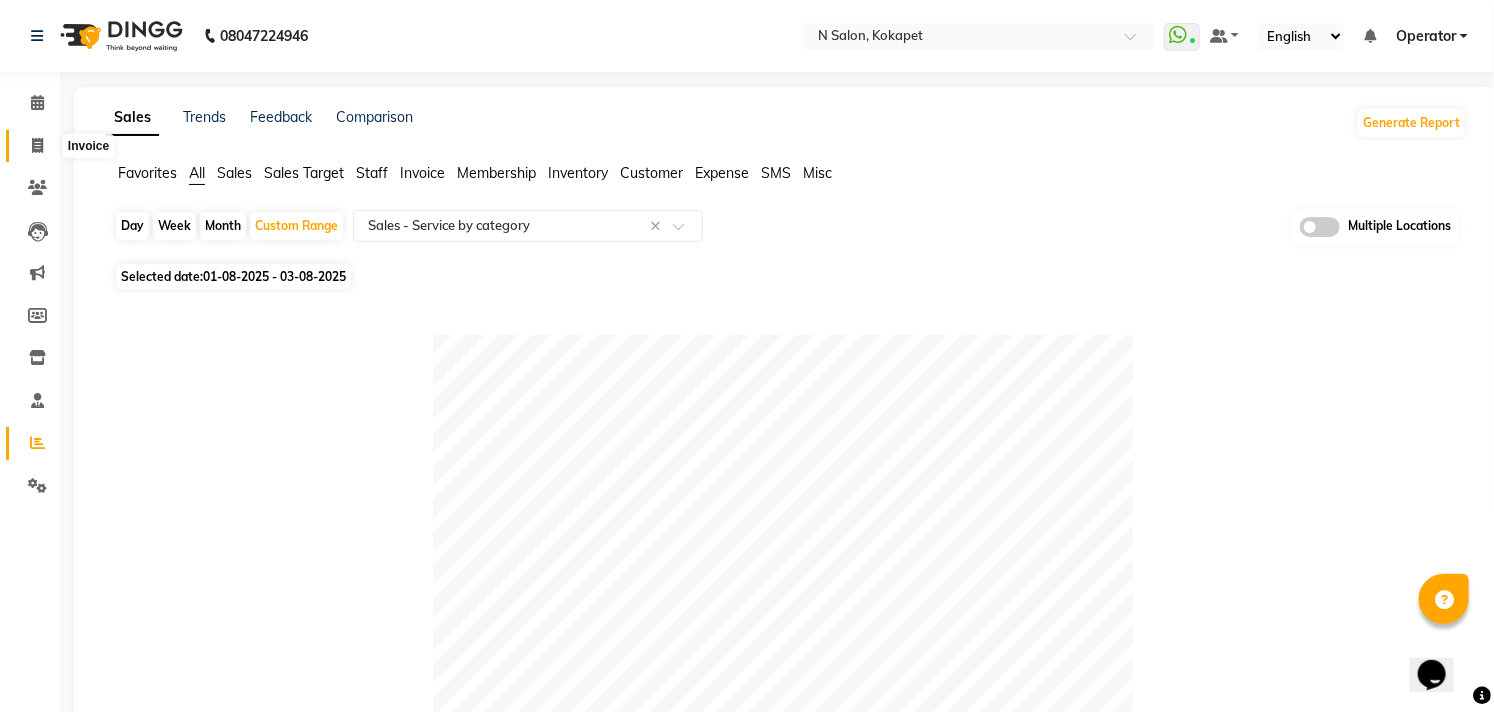 click 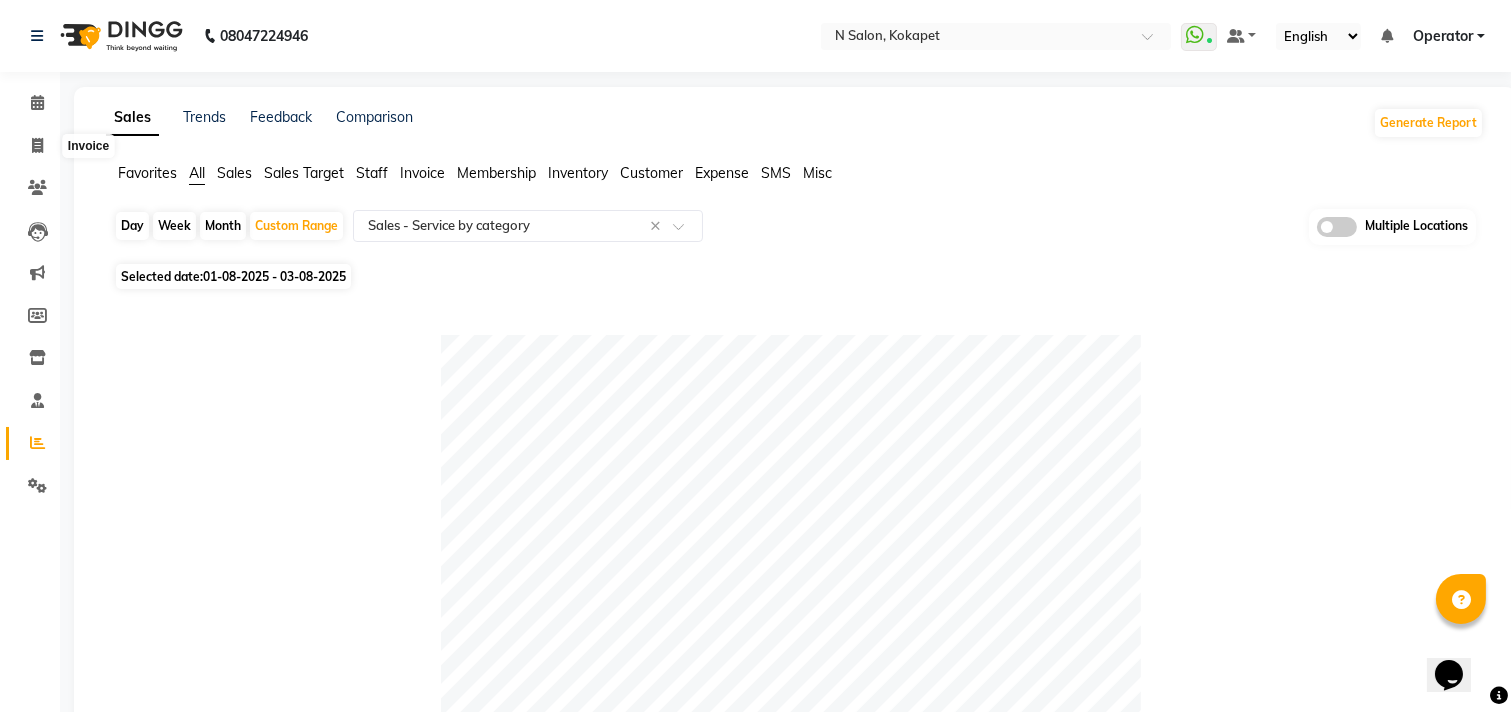 select on "service" 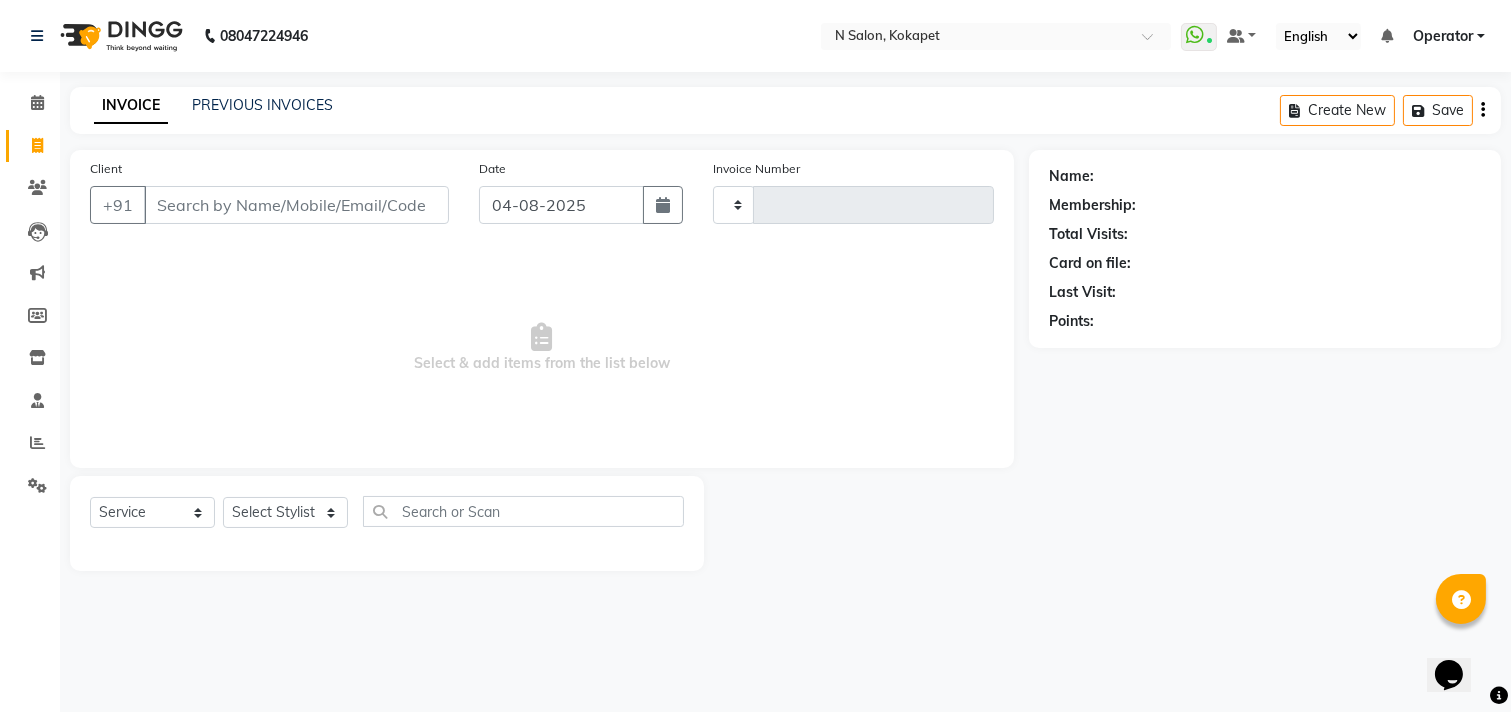 type on "1093" 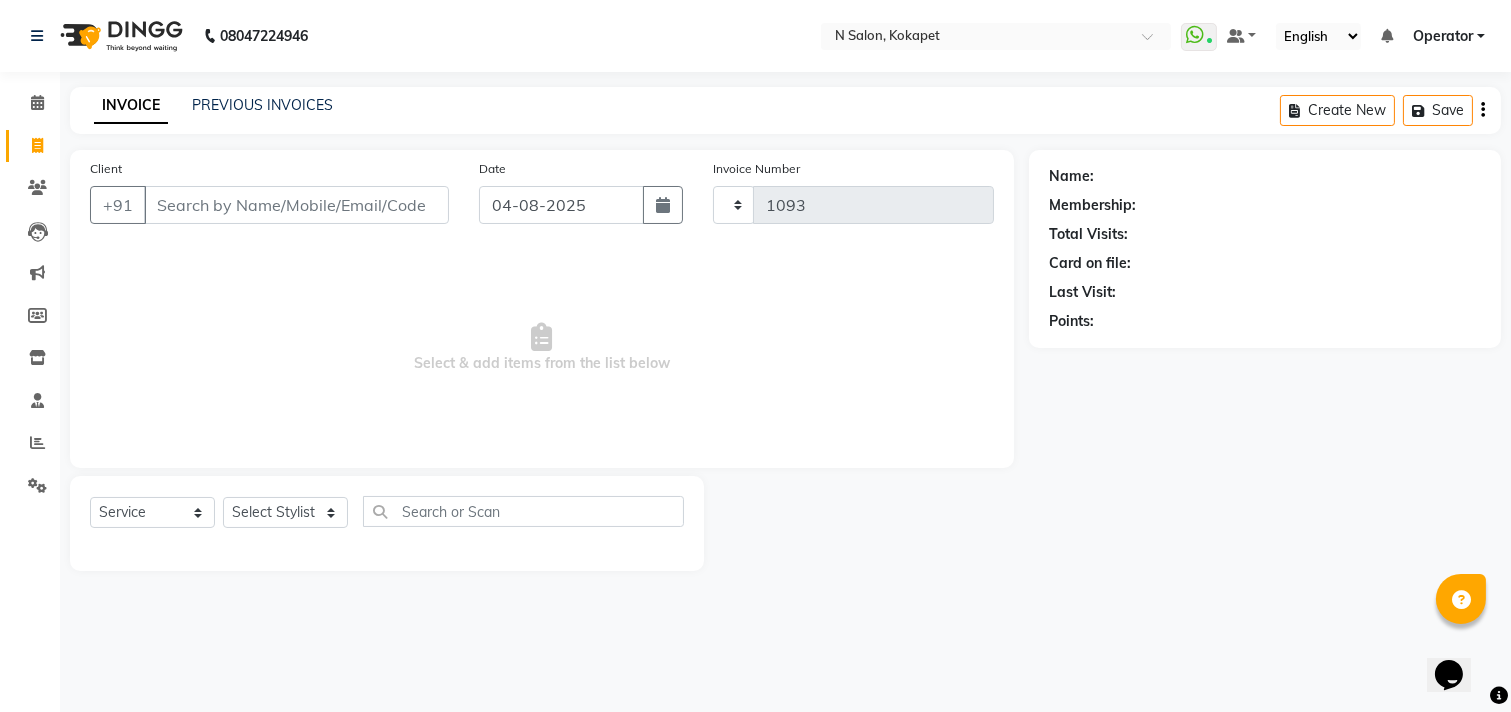 select on "7256" 